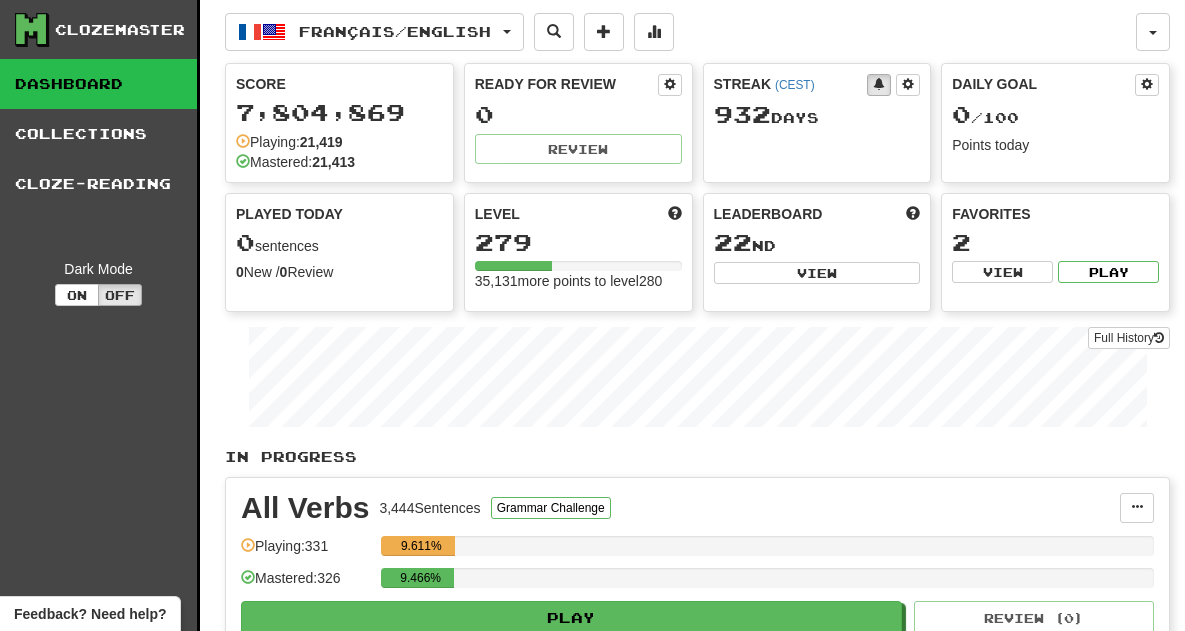 scroll, scrollTop: 0, scrollLeft: 0, axis: both 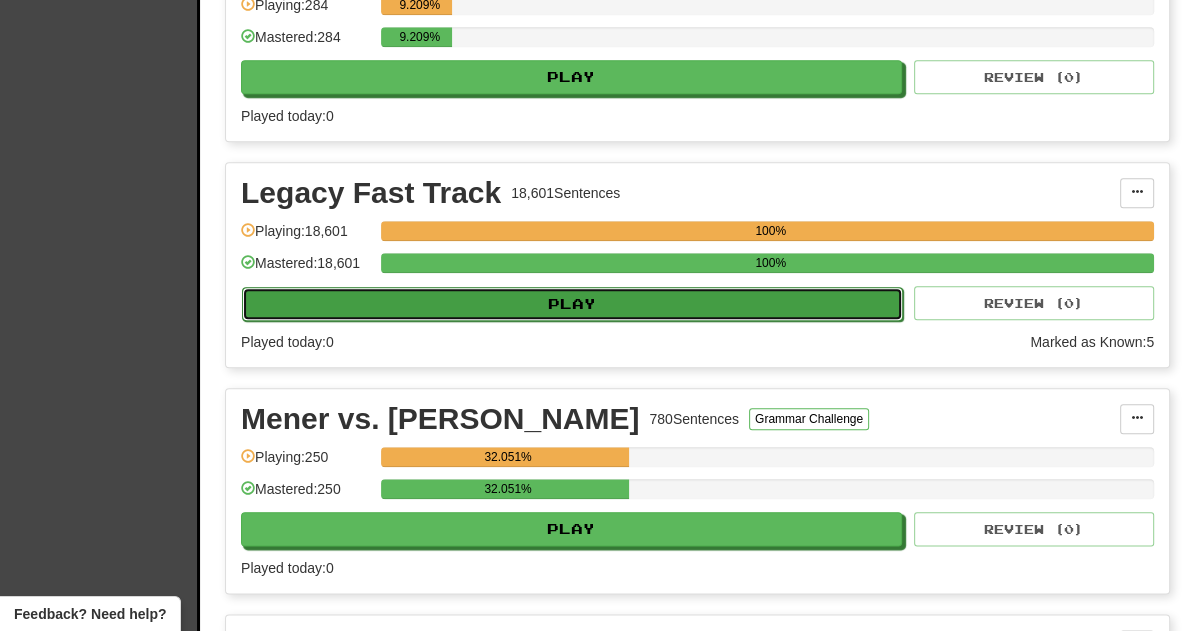 click on "Play" at bounding box center [572, 304] 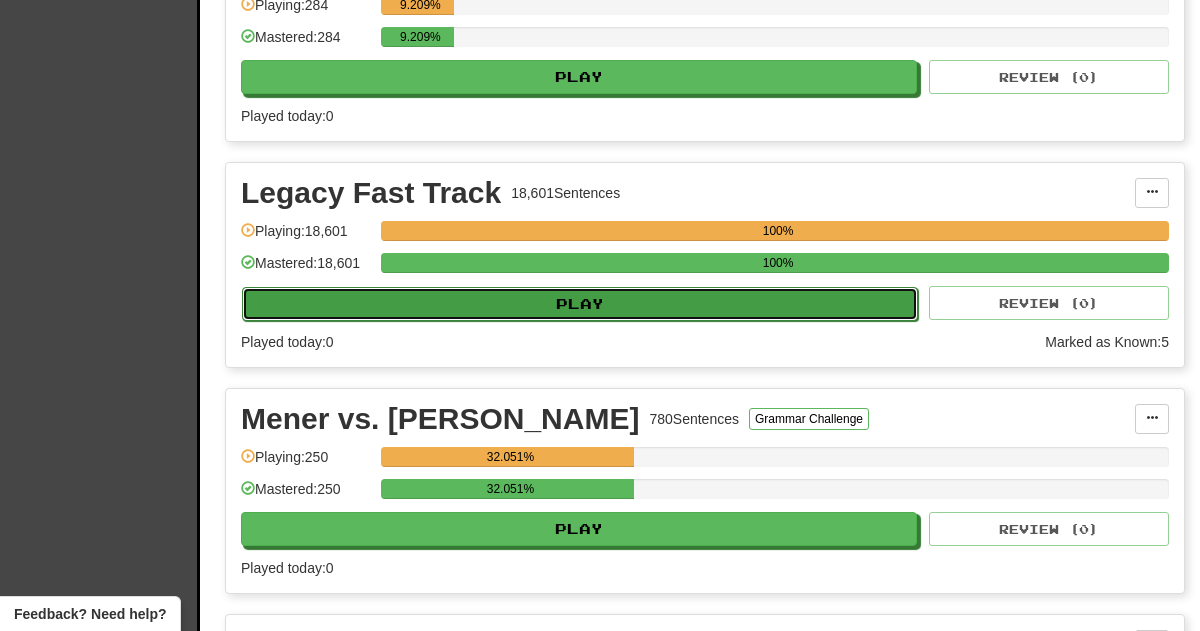 select on "**" 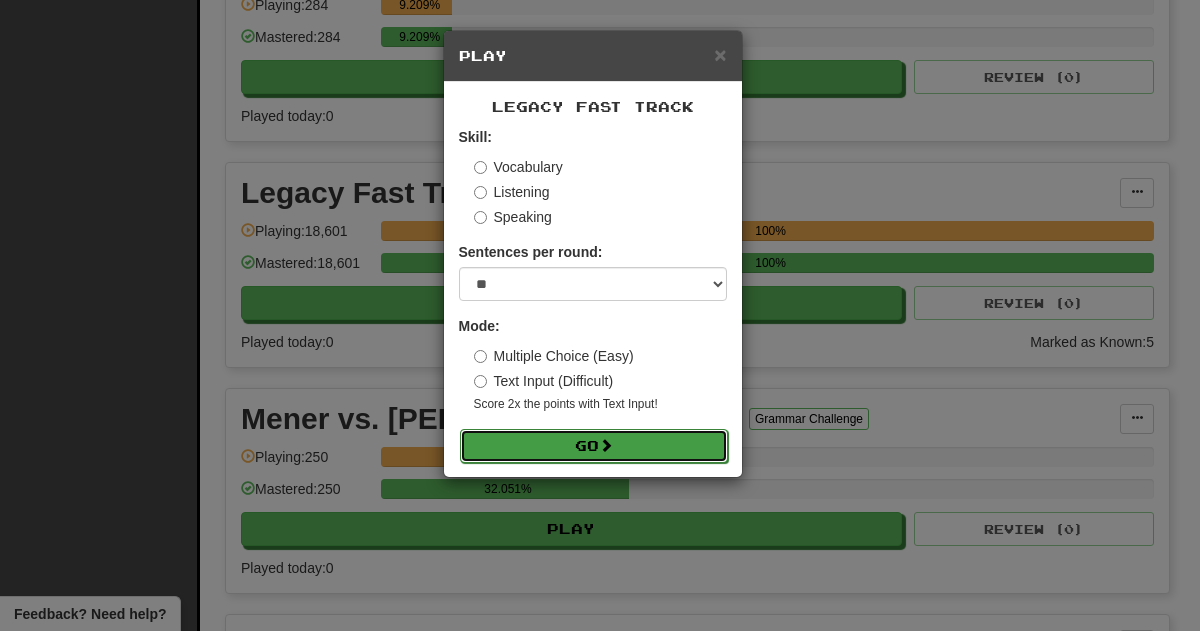 click on "Go" at bounding box center (594, 446) 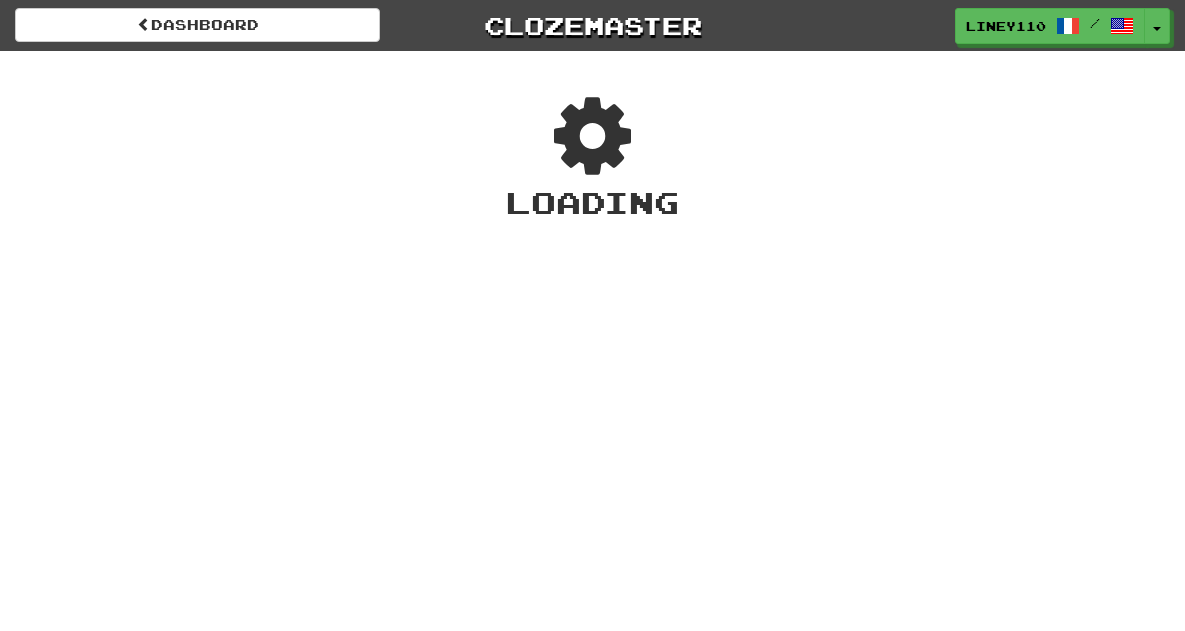 scroll, scrollTop: 0, scrollLeft: 0, axis: both 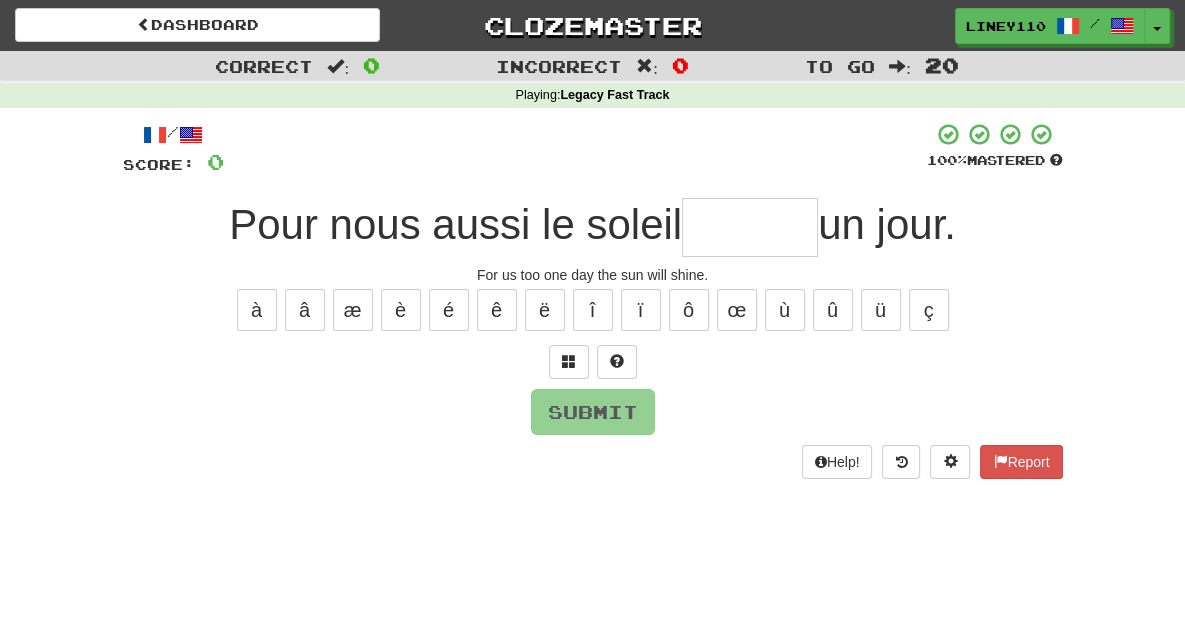 click at bounding box center (750, 227) 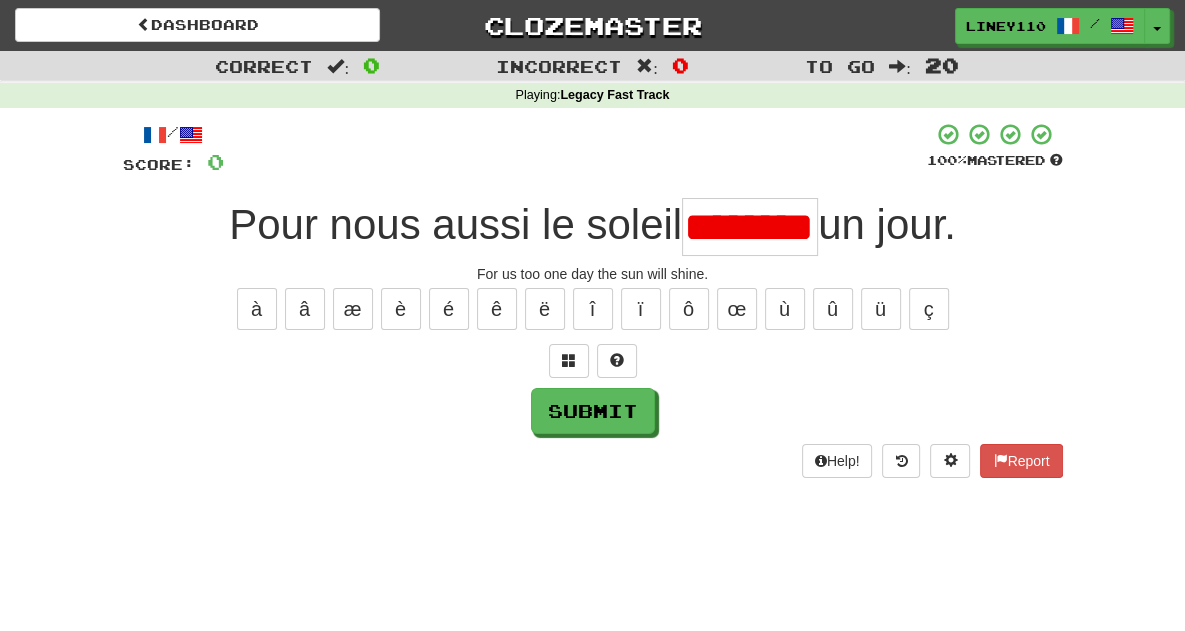 scroll, scrollTop: 0, scrollLeft: 0, axis: both 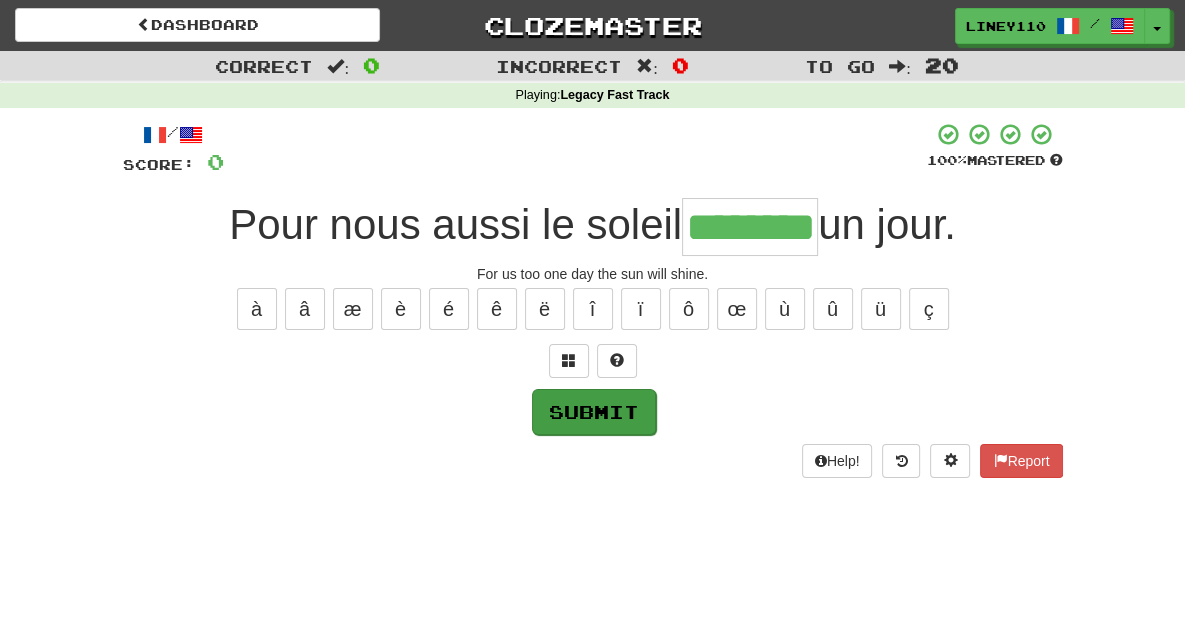type on "********" 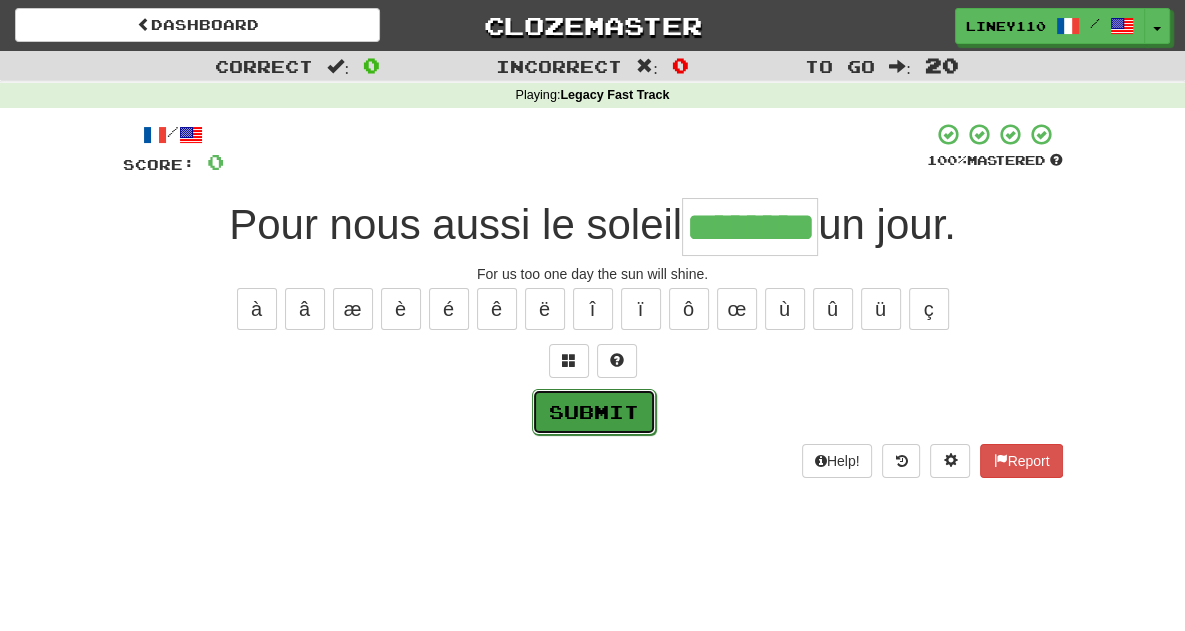 click on "Submit" at bounding box center [594, 412] 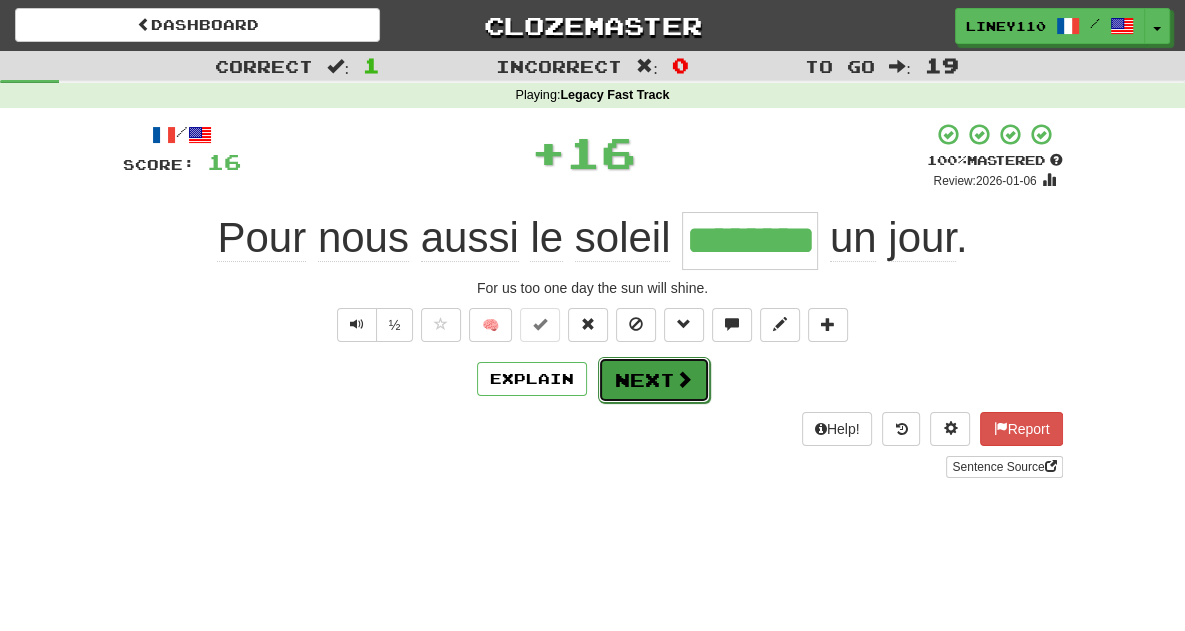 click on "Next" at bounding box center (654, 380) 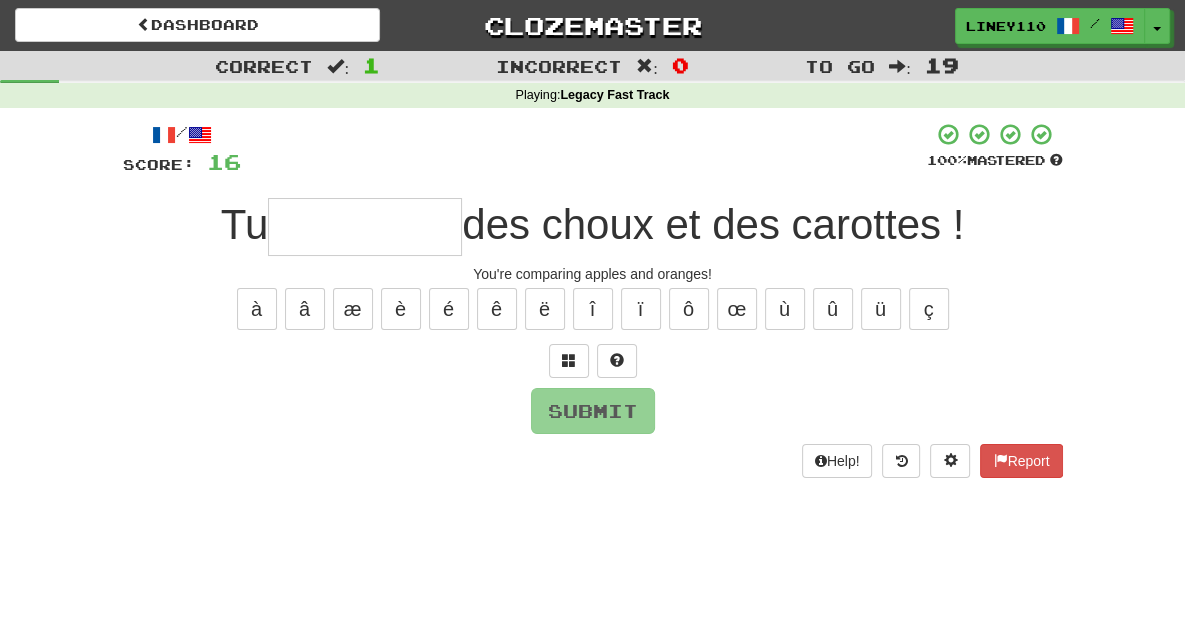click at bounding box center [365, 227] 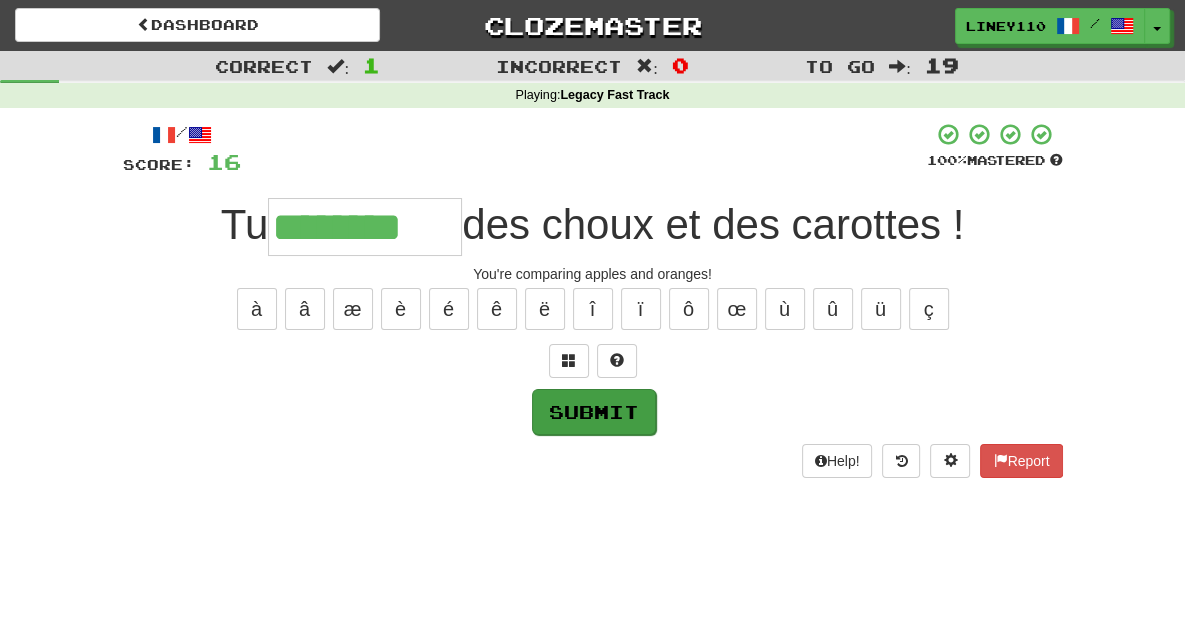 type on "********" 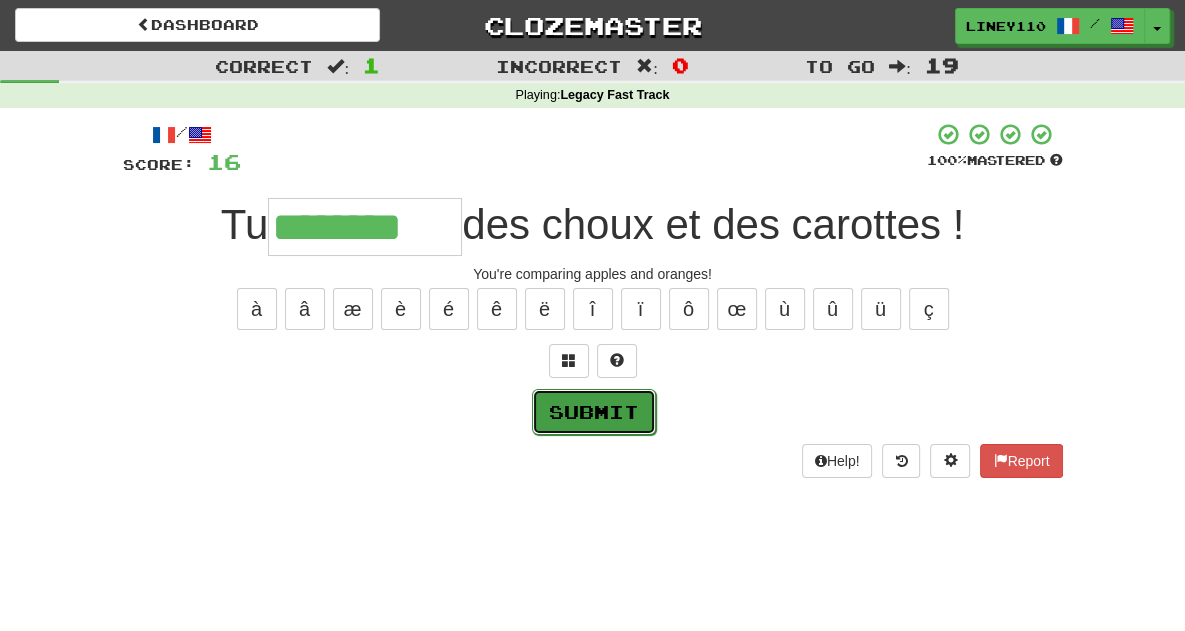 drag, startPoint x: 558, startPoint y: 416, endPoint x: 590, endPoint y: 406, distance: 33.526108 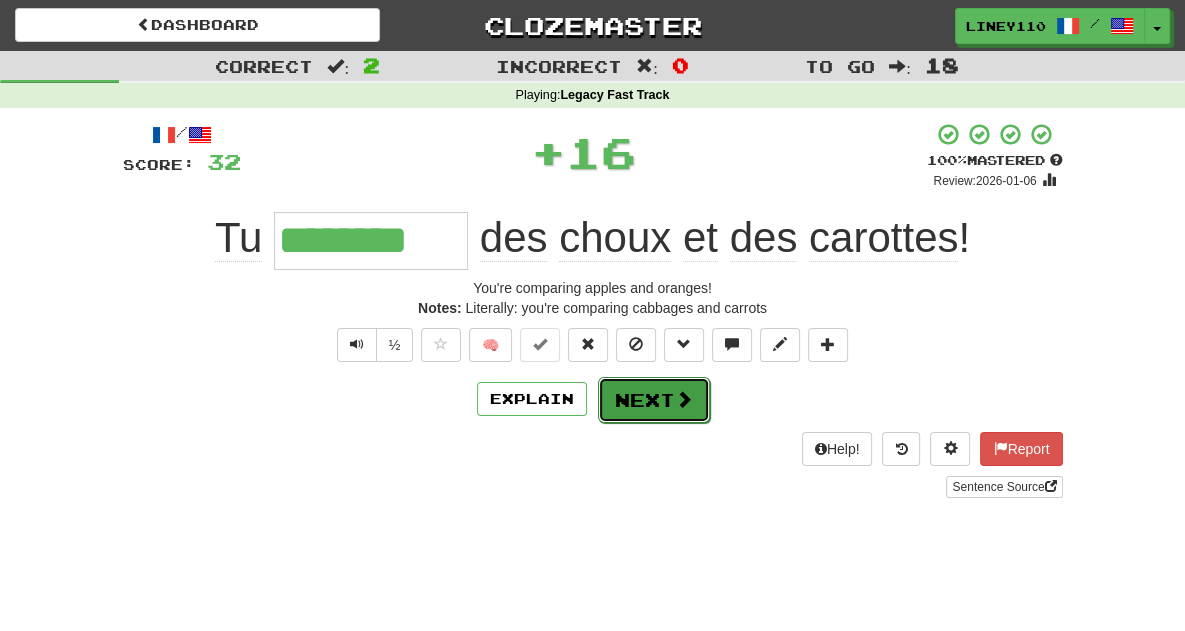 click on "Next" at bounding box center (654, 400) 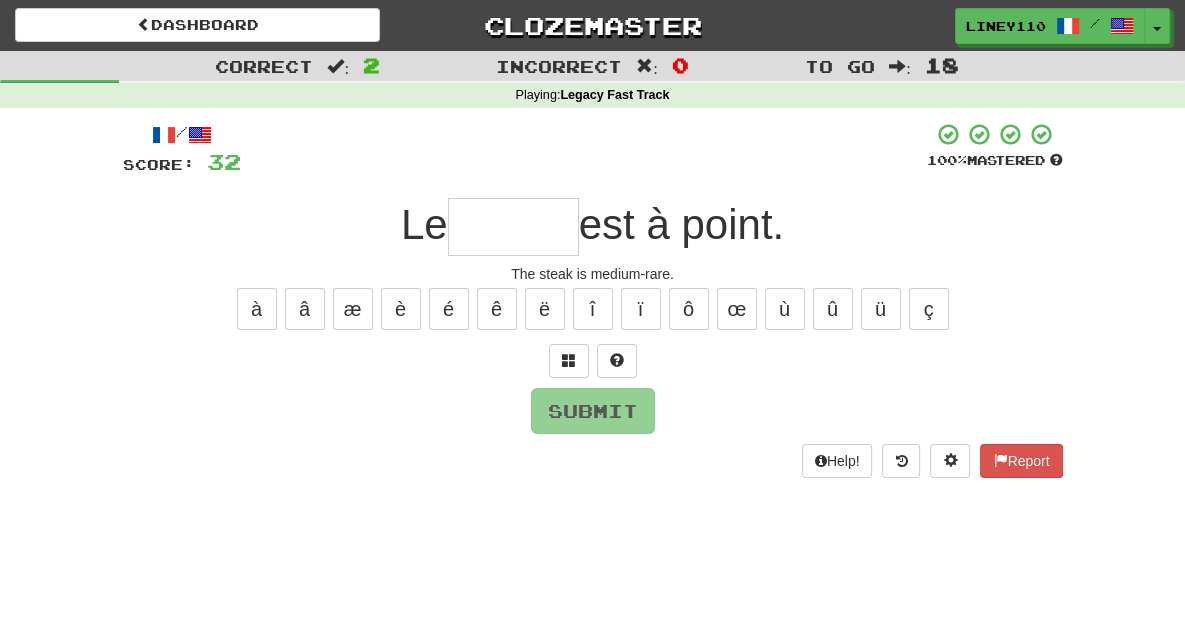 click at bounding box center [513, 227] 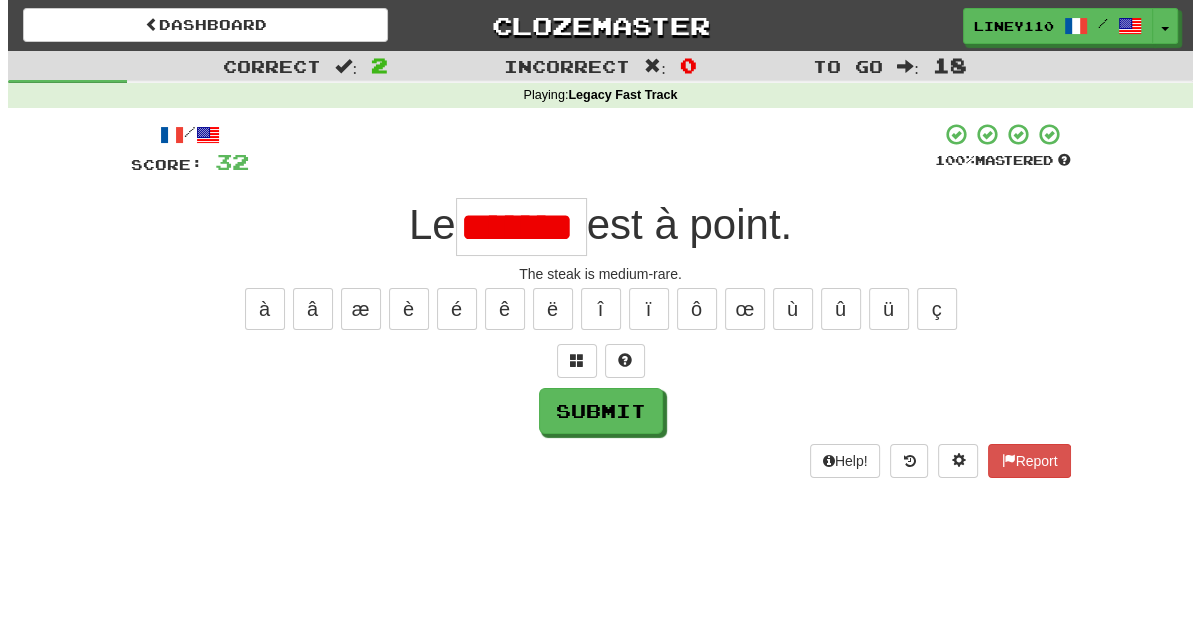 scroll, scrollTop: 0, scrollLeft: 0, axis: both 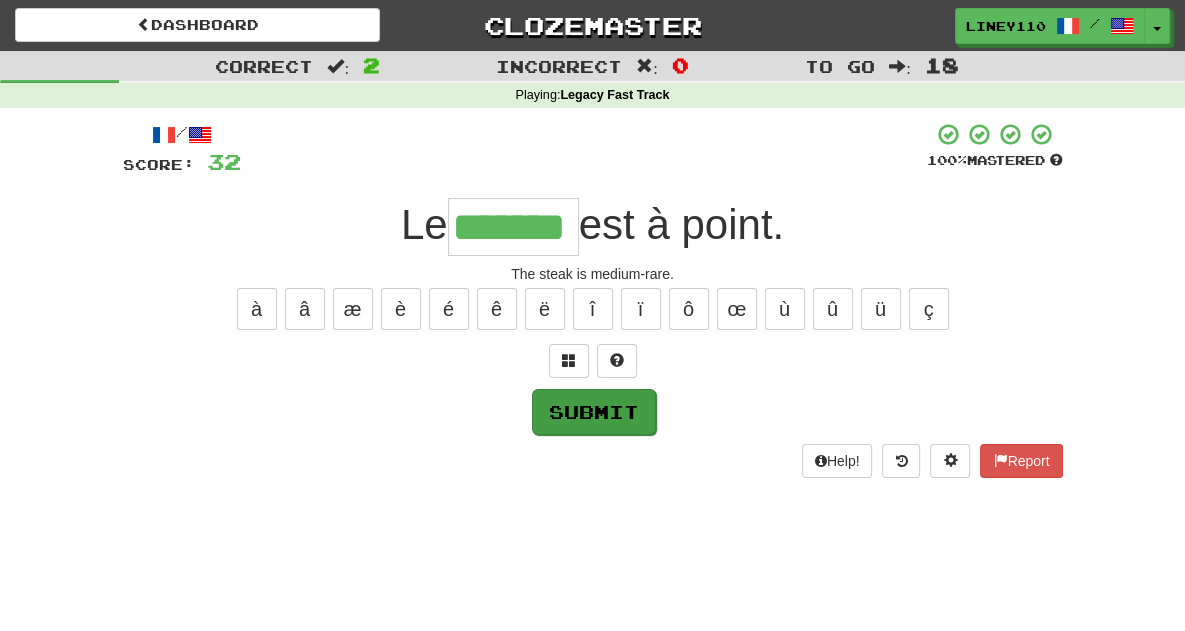 type on "*******" 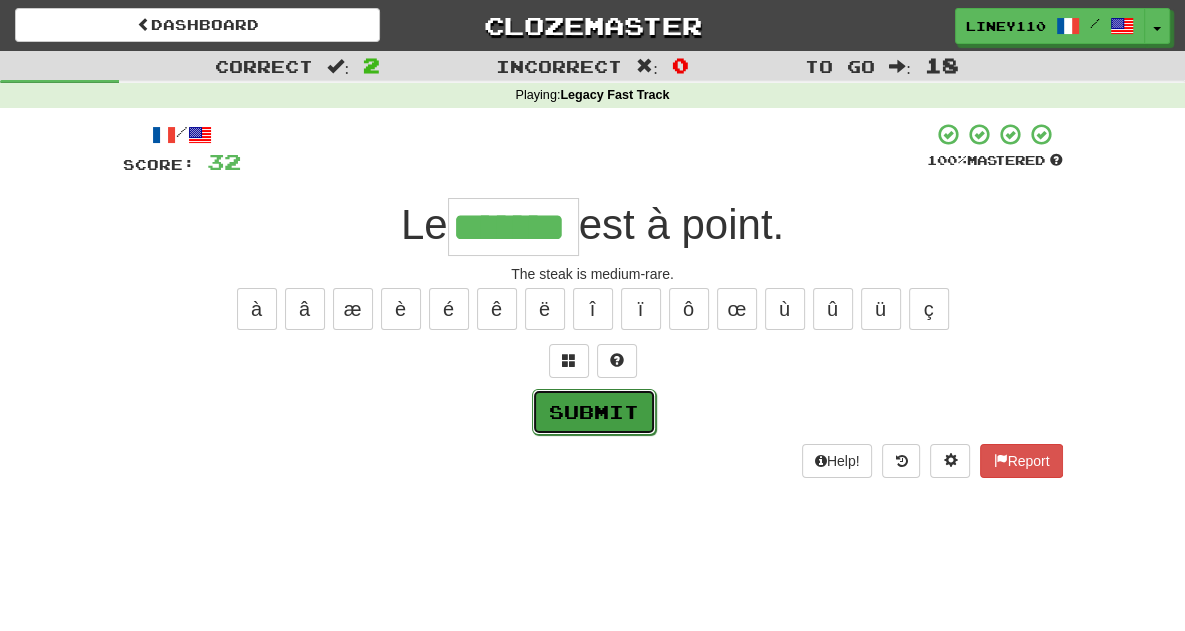 click on "Submit" at bounding box center (594, 412) 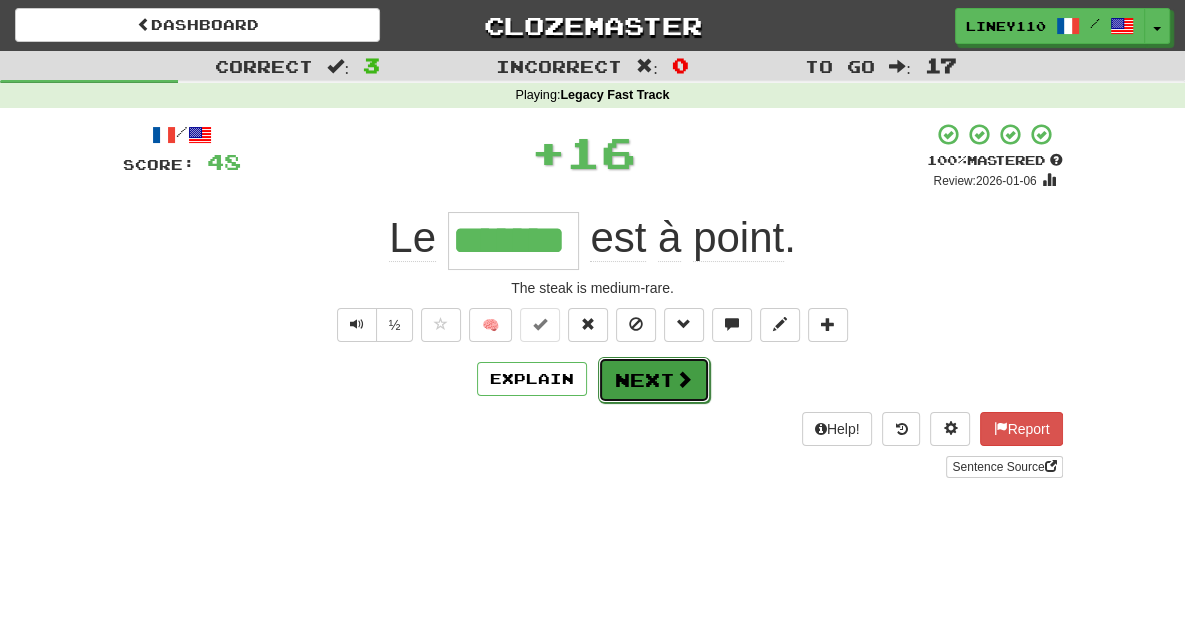 click on "Next" at bounding box center [654, 380] 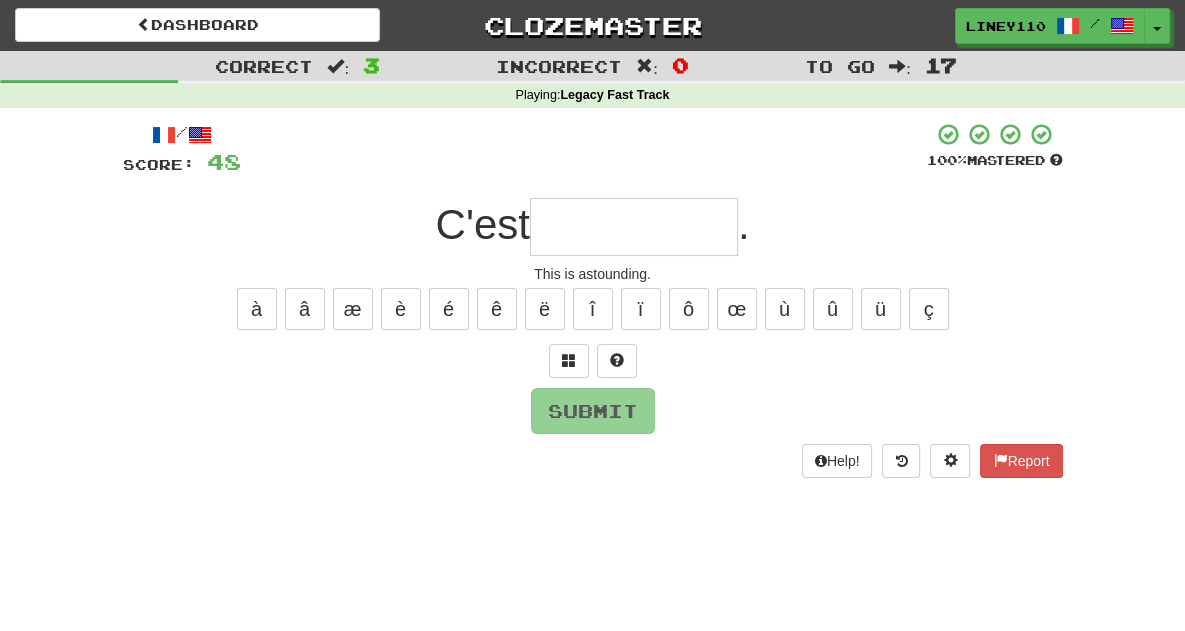 drag, startPoint x: 590, startPoint y: 253, endPoint x: 556, endPoint y: 231, distance: 40.496914 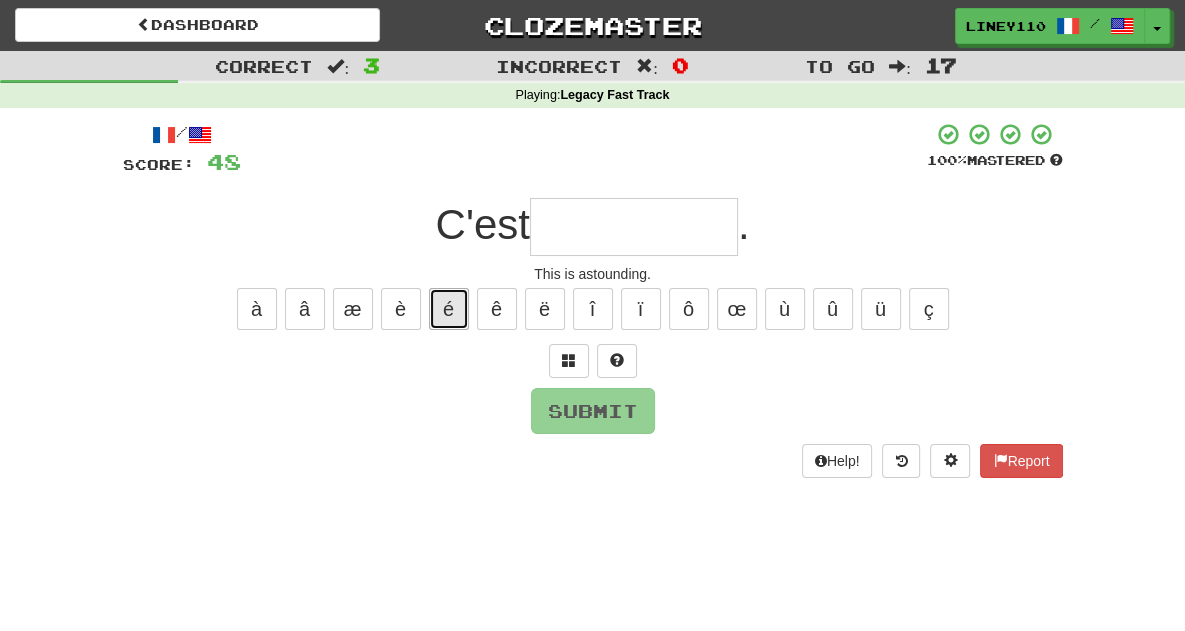 click on "é" at bounding box center (449, 309) 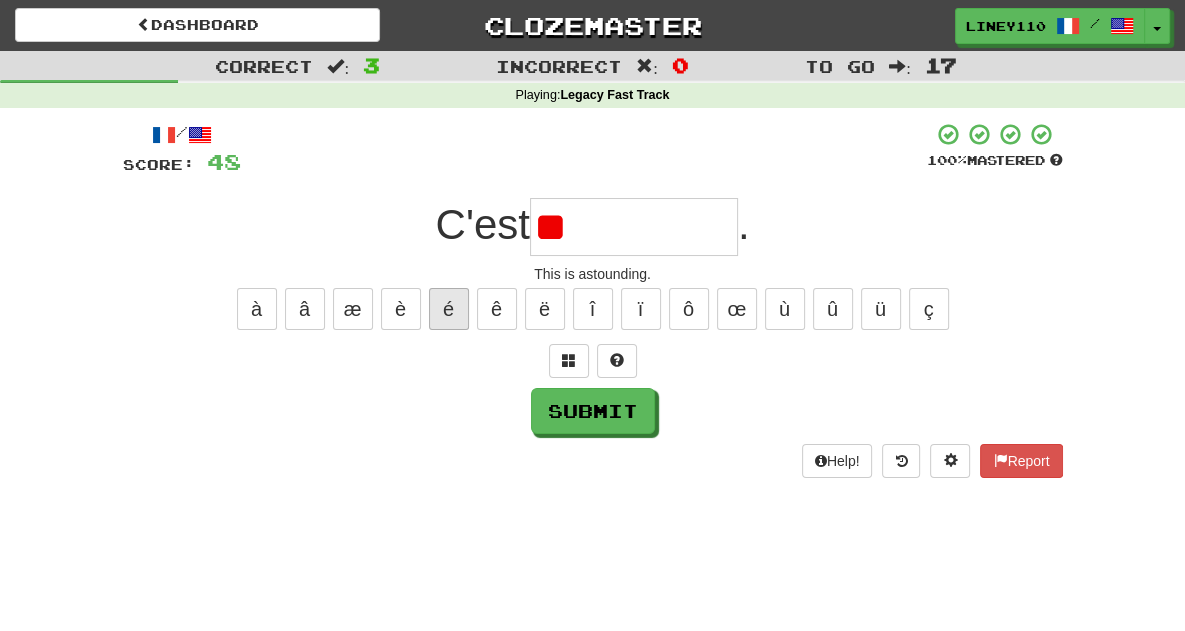 type on "*" 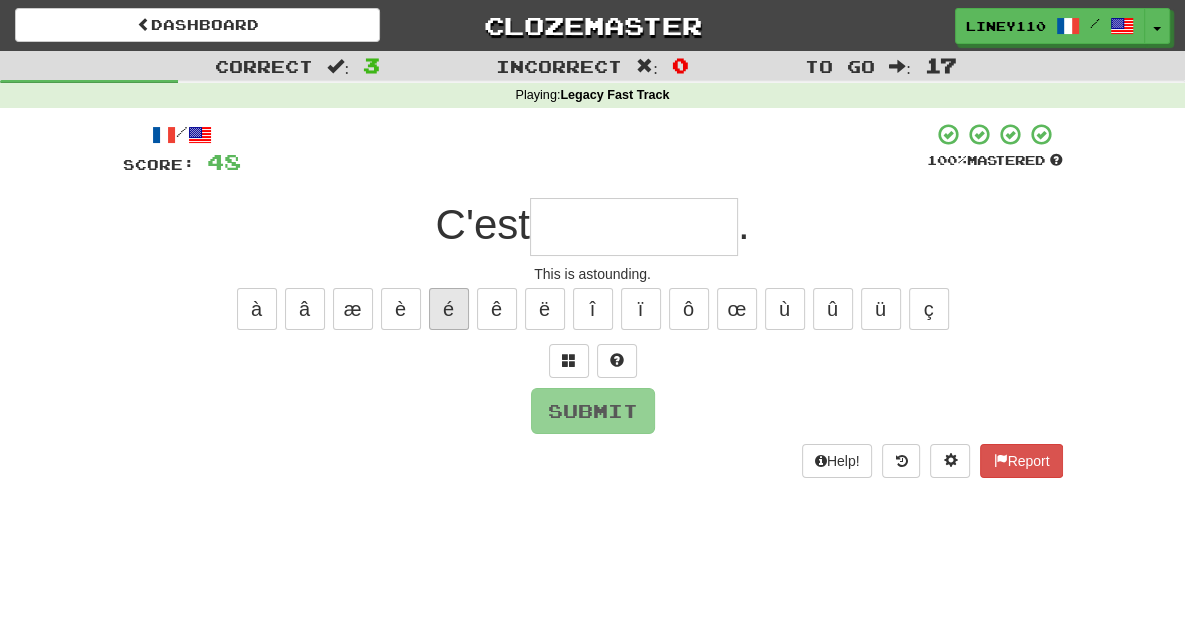 type on "*" 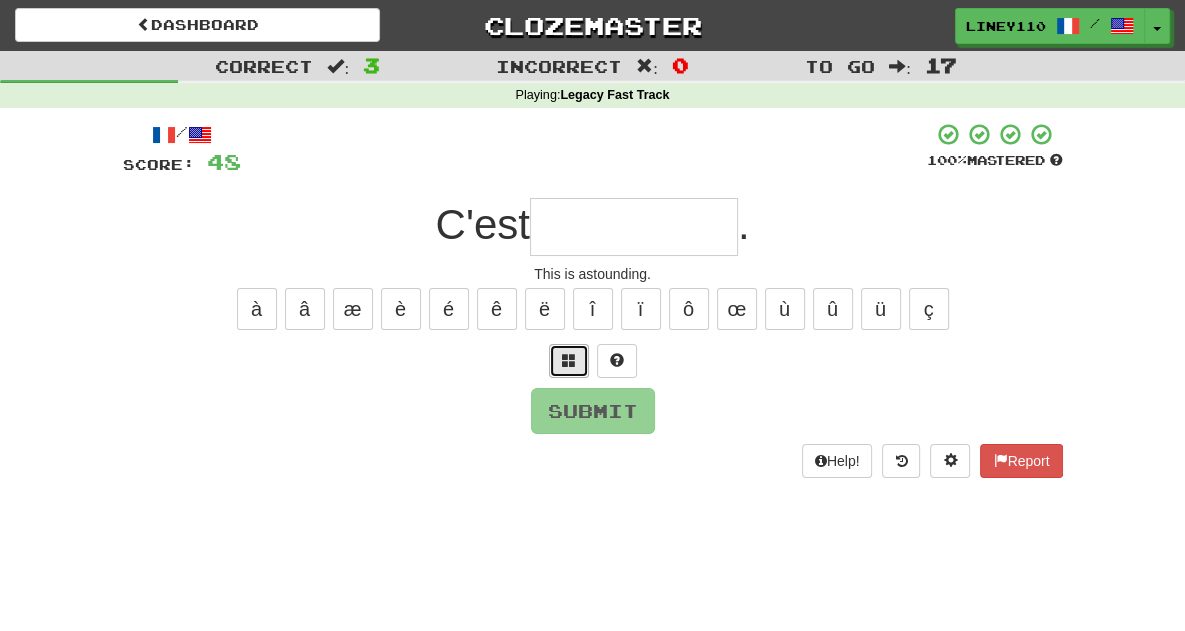 click at bounding box center (569, 360) 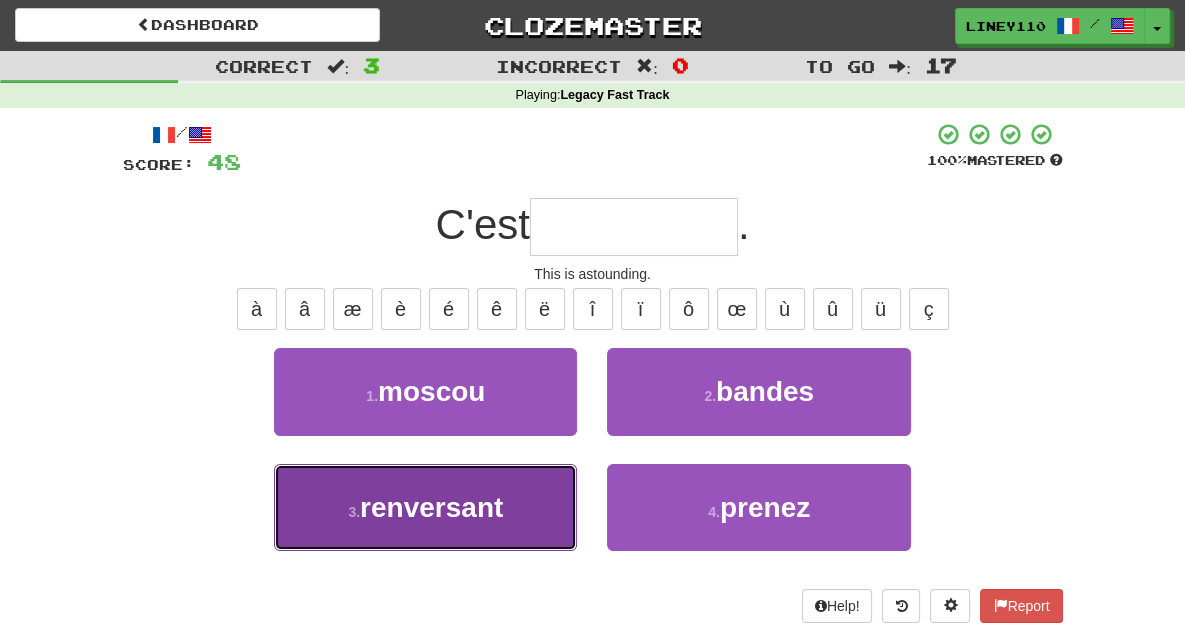 click on "3 . renversant" at bounding box center (425, 507) 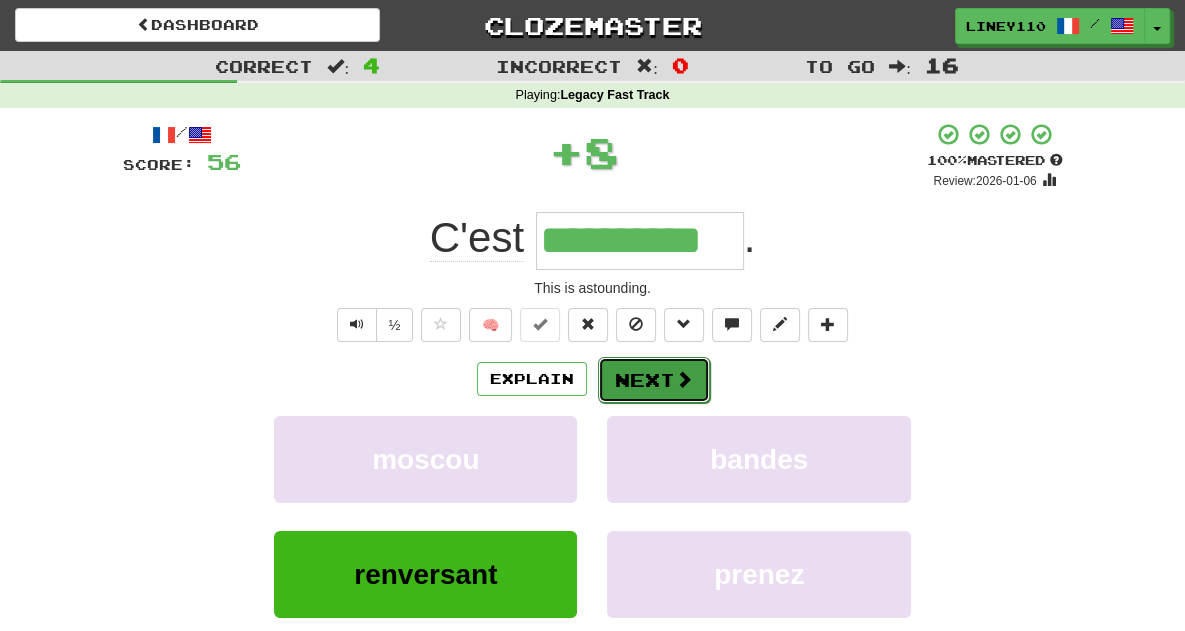 click on "Next" at bounding box center [654, 380] 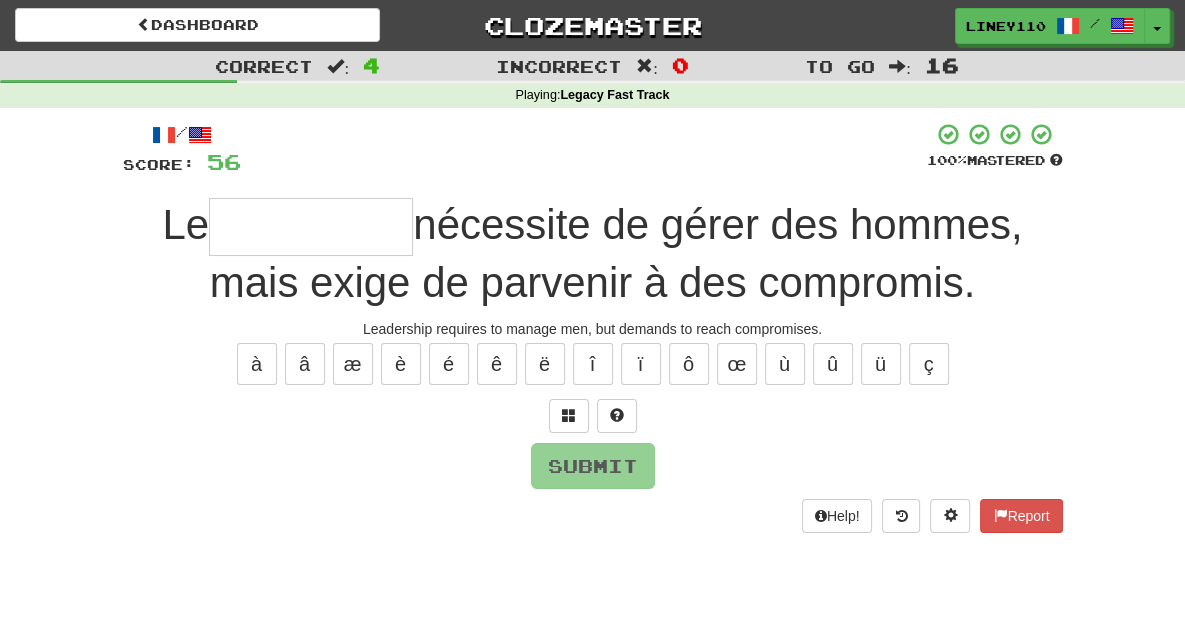 click at bounding box center [311, 227] 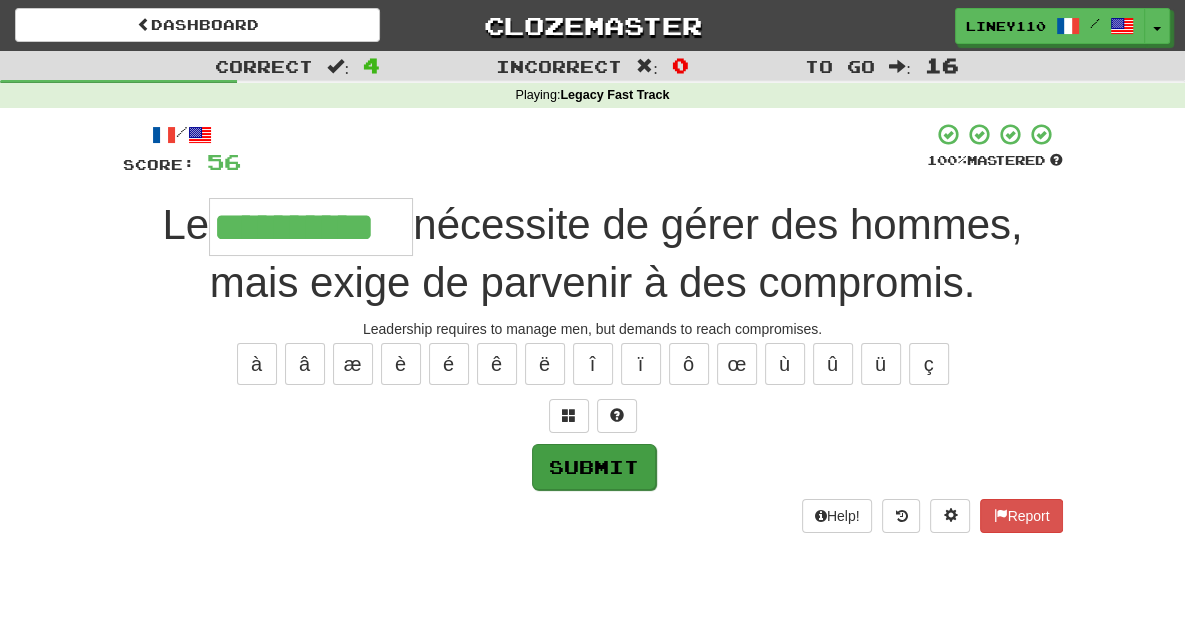 type on "**********" 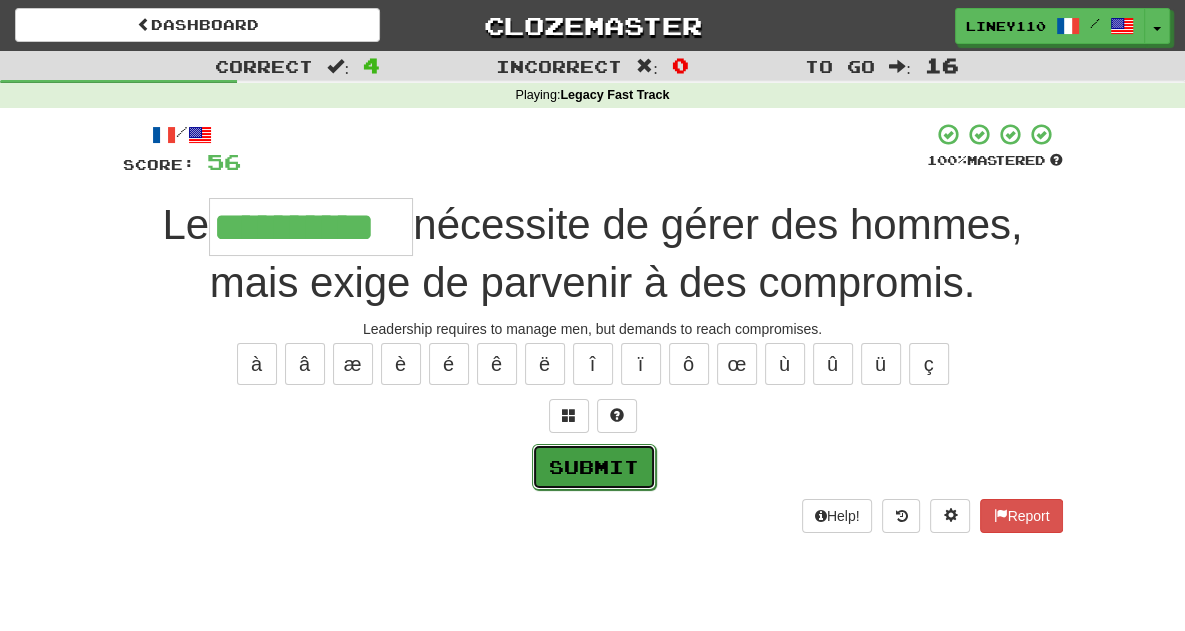 drag, startPoint x: 593, startPoint y: 460, endPoint x: 618, endPoint y: 453, distance: 25.96151 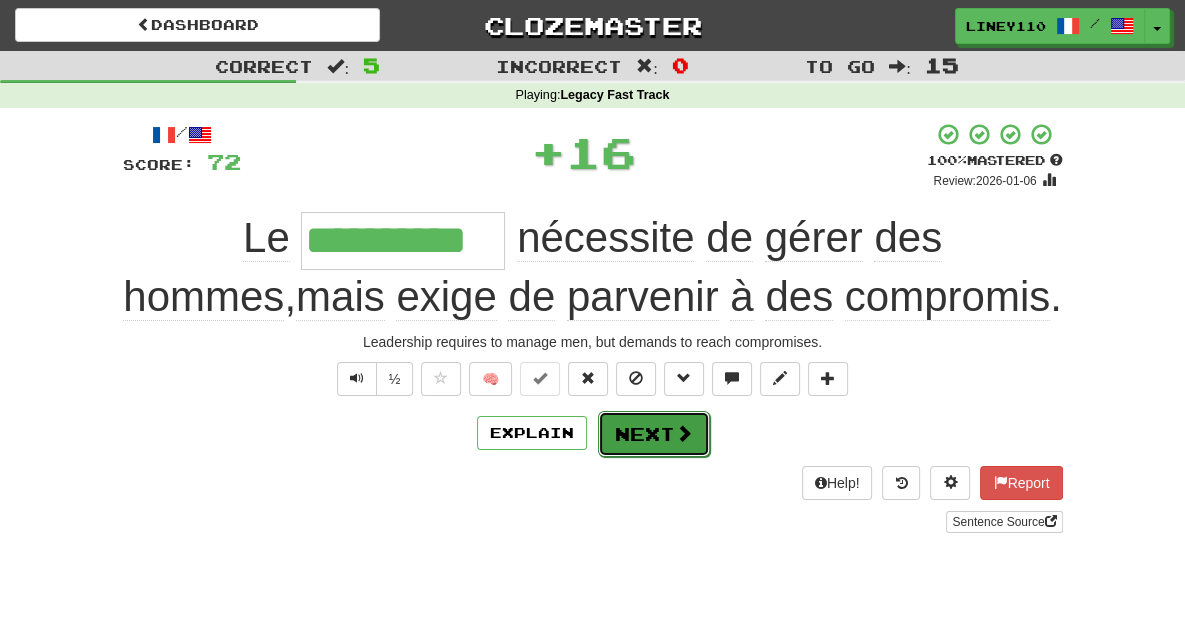 click on "Next" at bounding box center (654, 434) 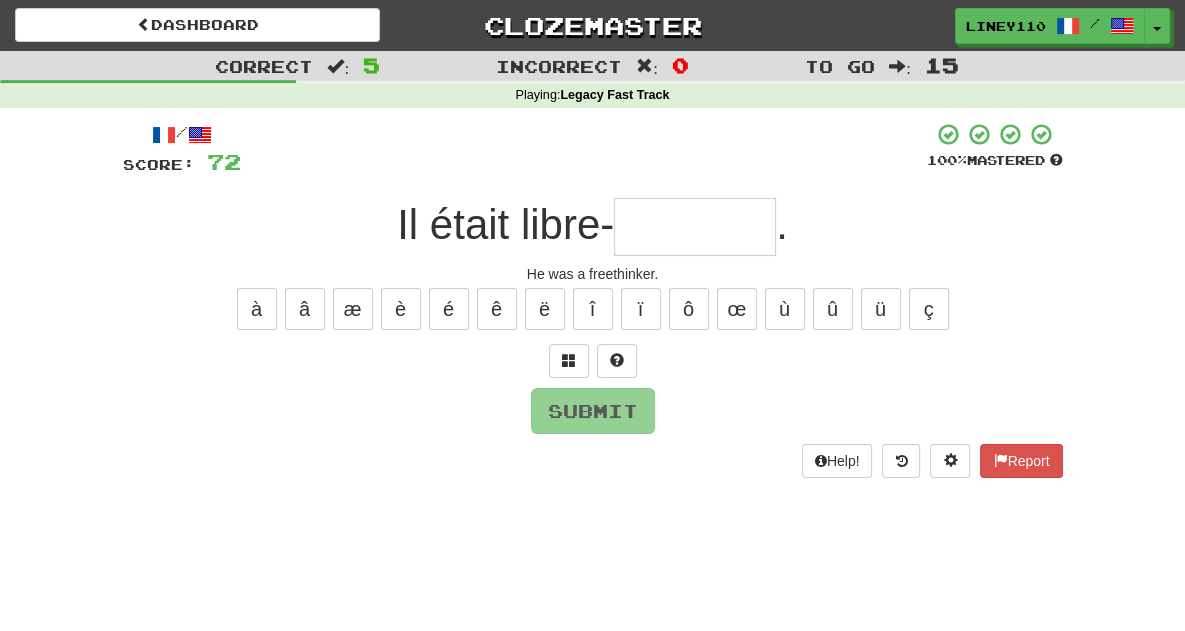 click at bounding box center [695, 227] 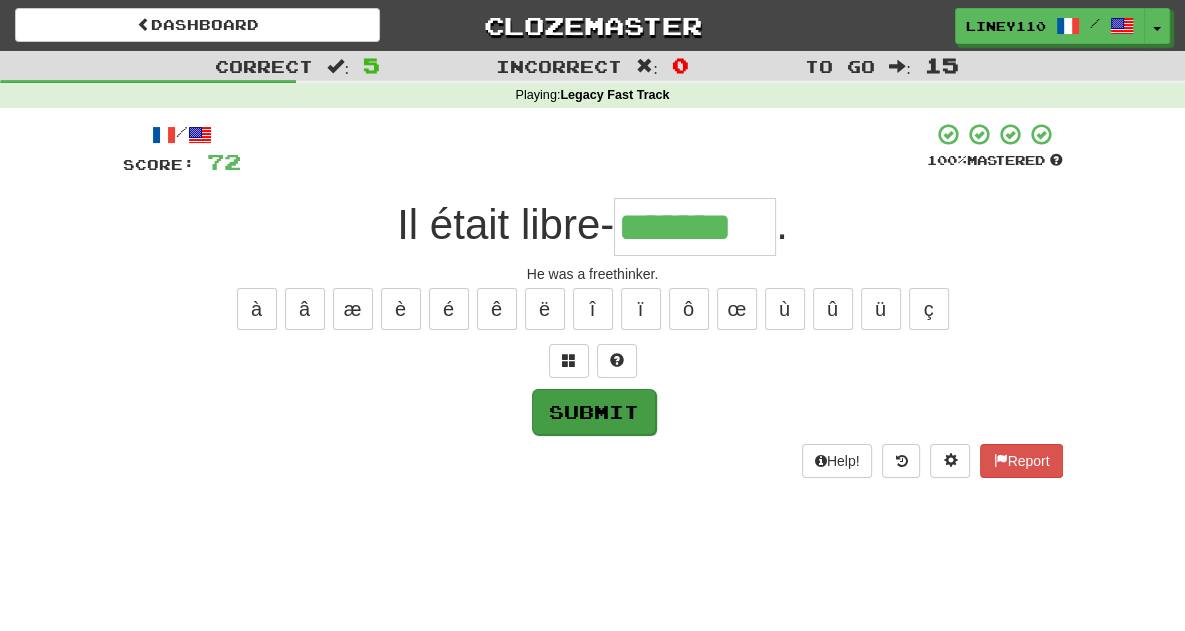type on "*******" 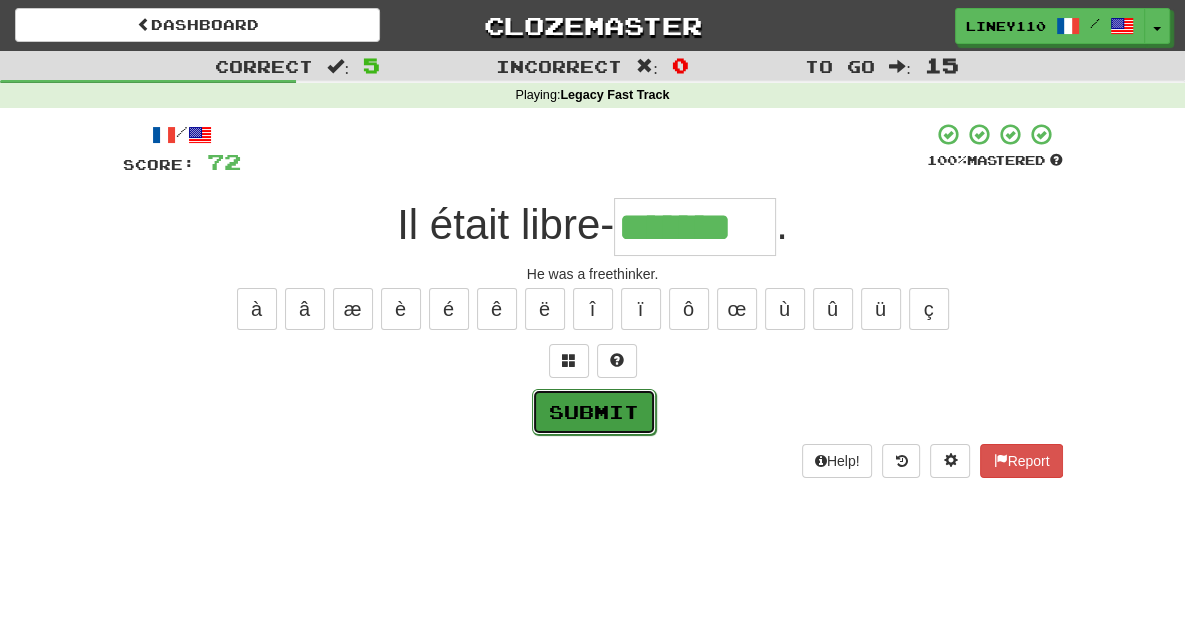 click on "Submit" at bounding box center (594, 412) 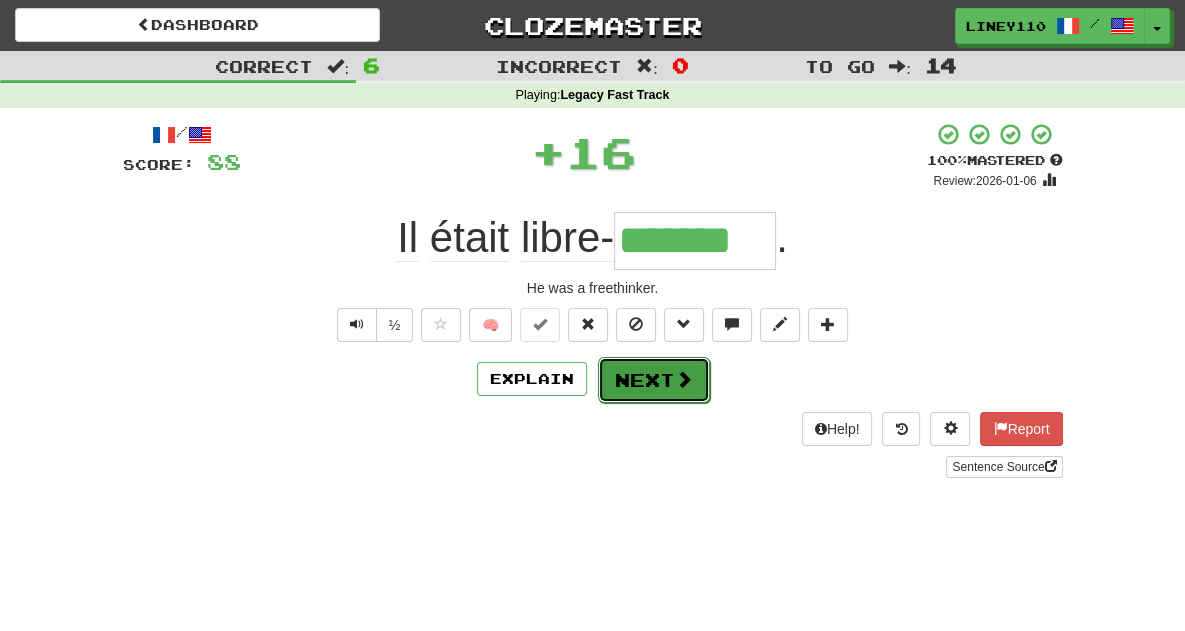 click on "Next" at bounding box center (654, 380) 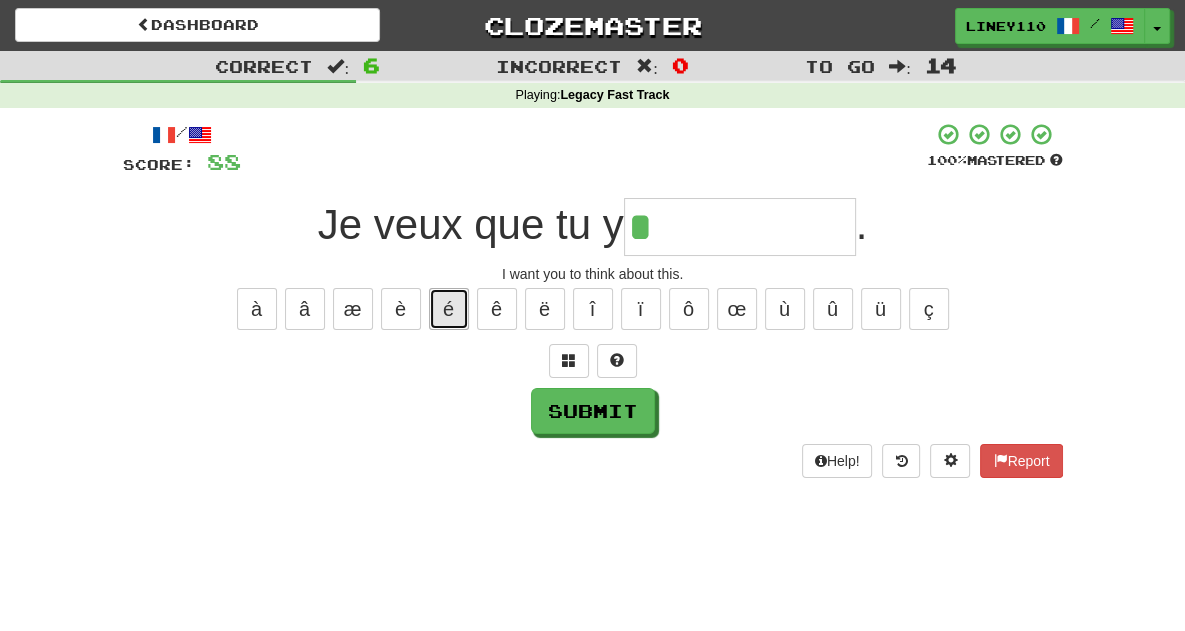 click on "é" at bounding box center (449, 309) 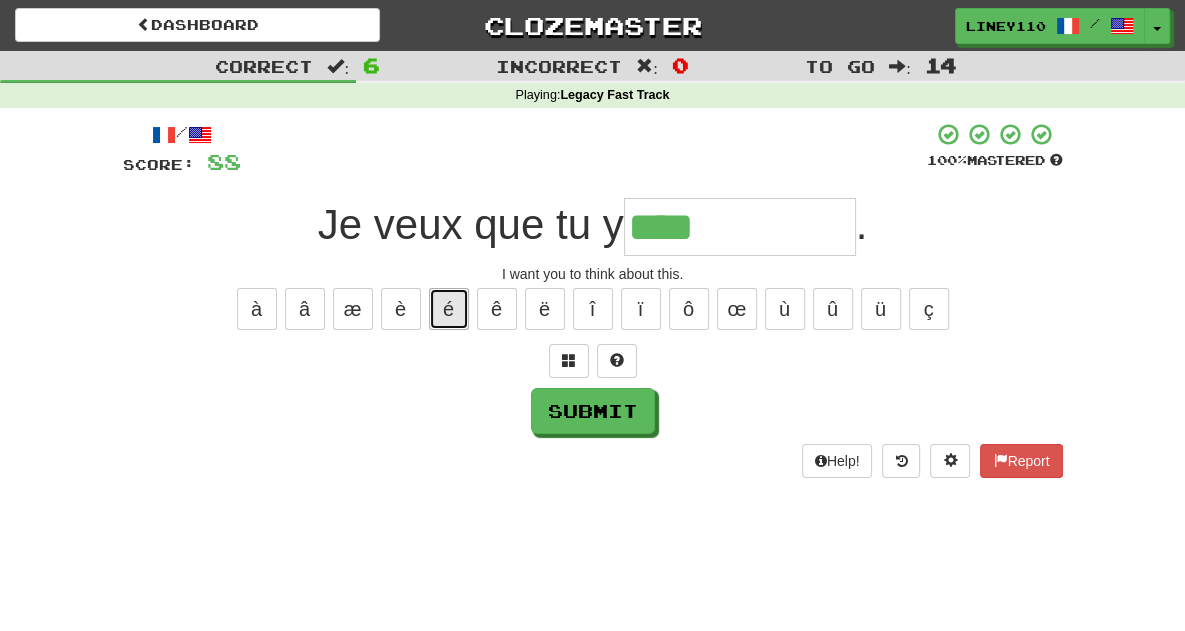 click on "é" at bounding box center [449, 309] 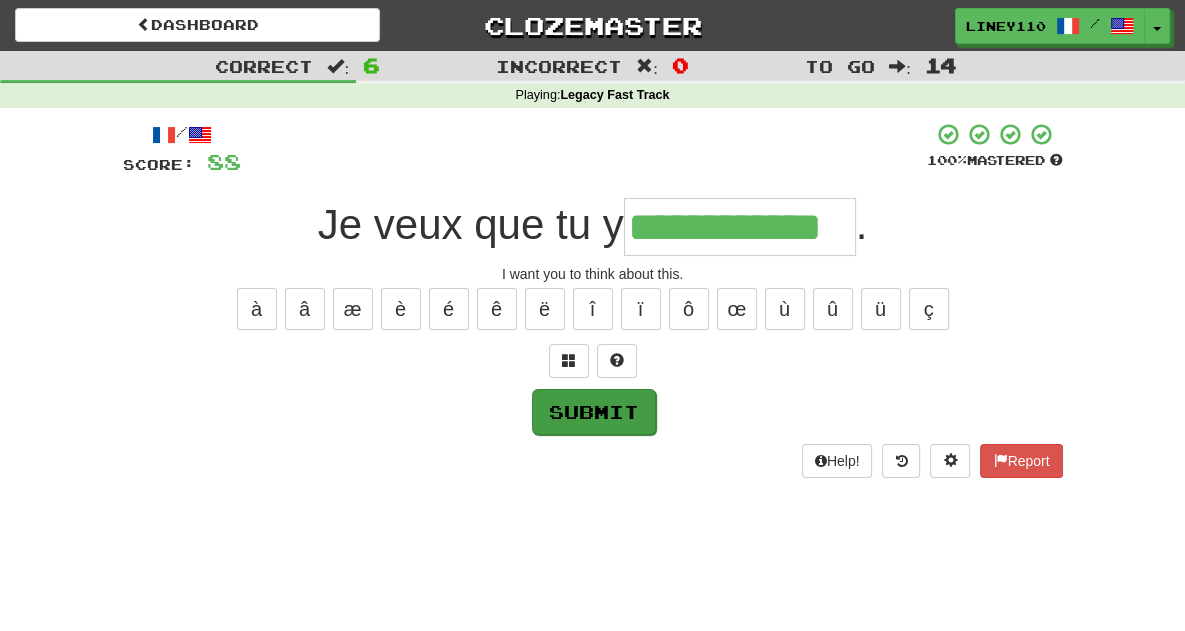 type on "**********" 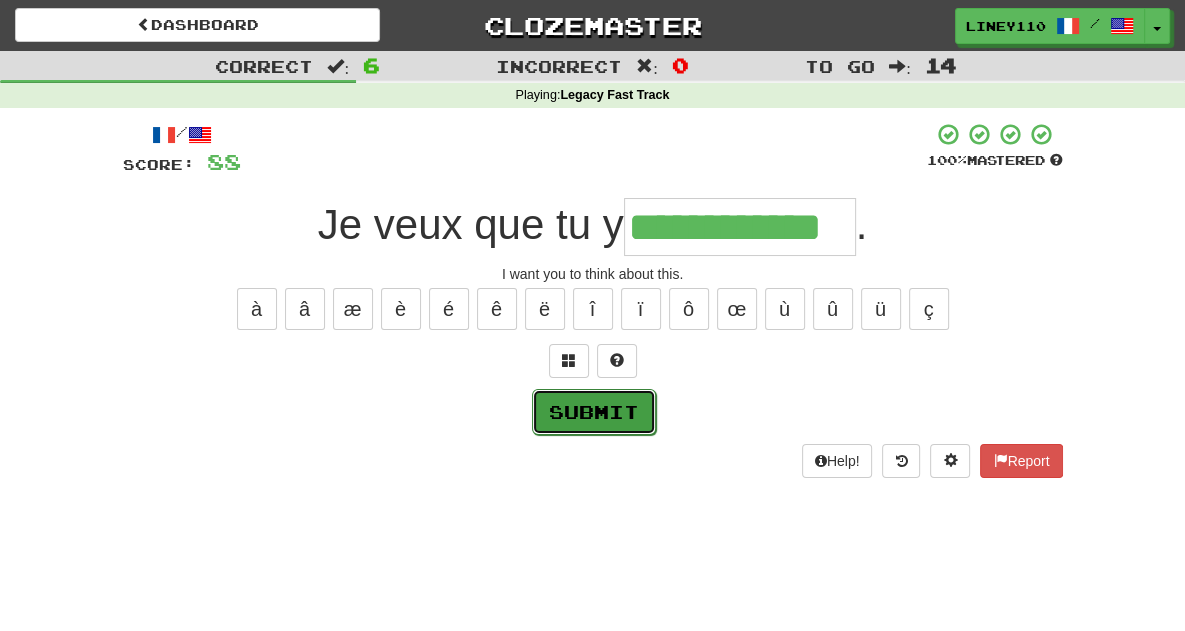 click on "Submit" at bounding box center [594, 412] 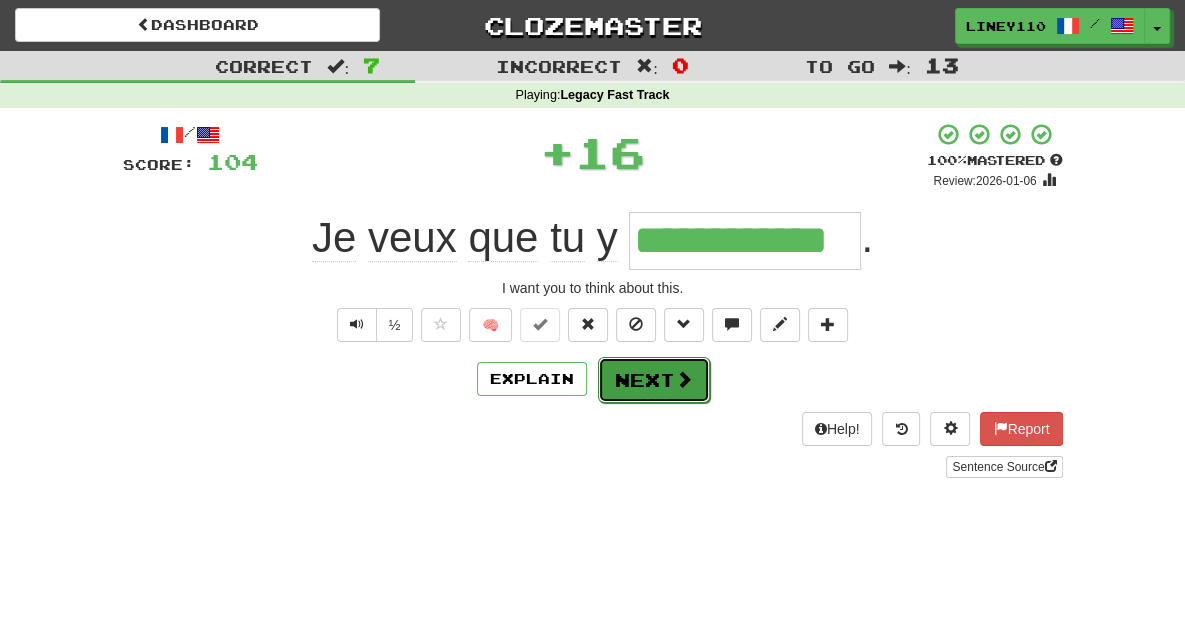 click at bounding box center [684, 379] 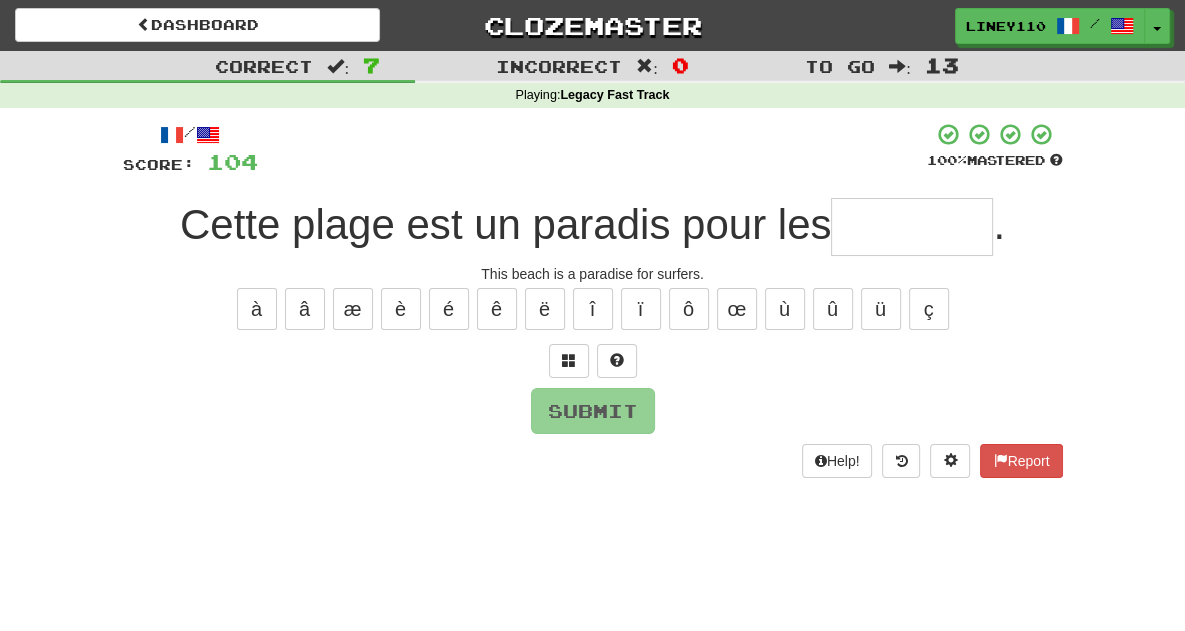 click at bounding box center (912, 227) 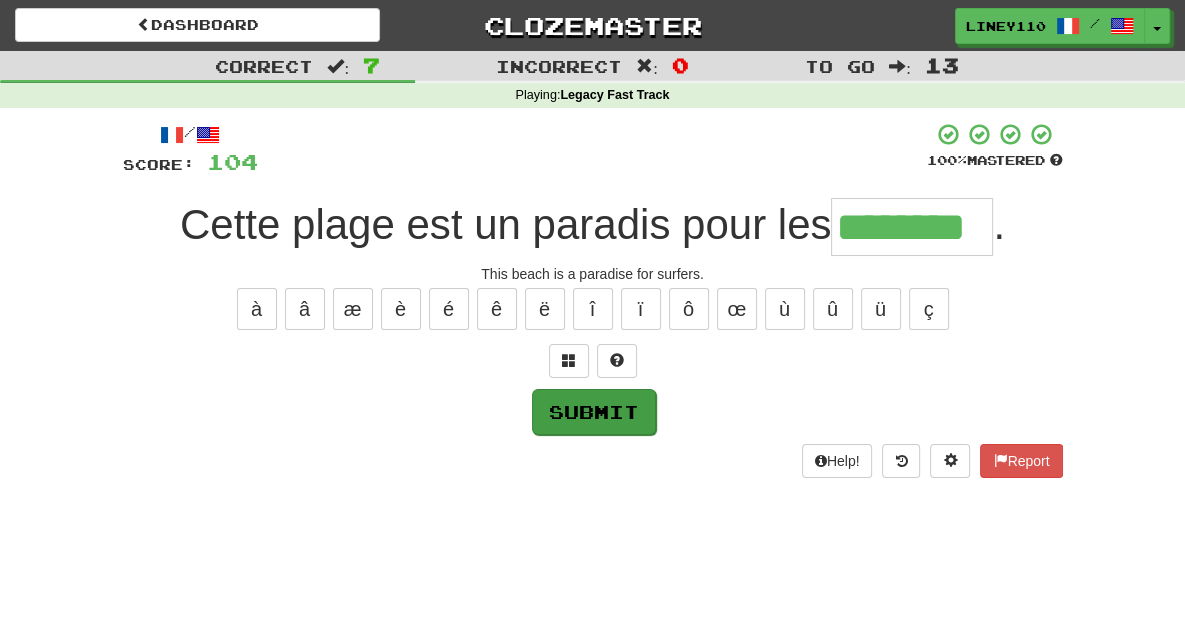 type on "********" 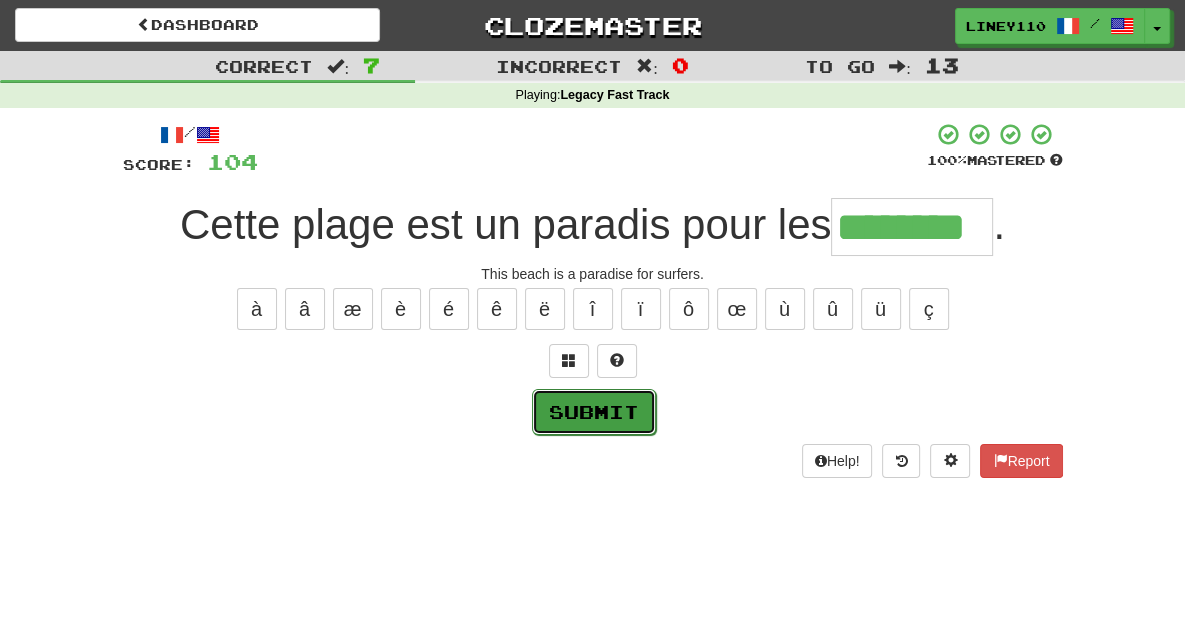 click on "Submit" at bounding box center (594, 412) 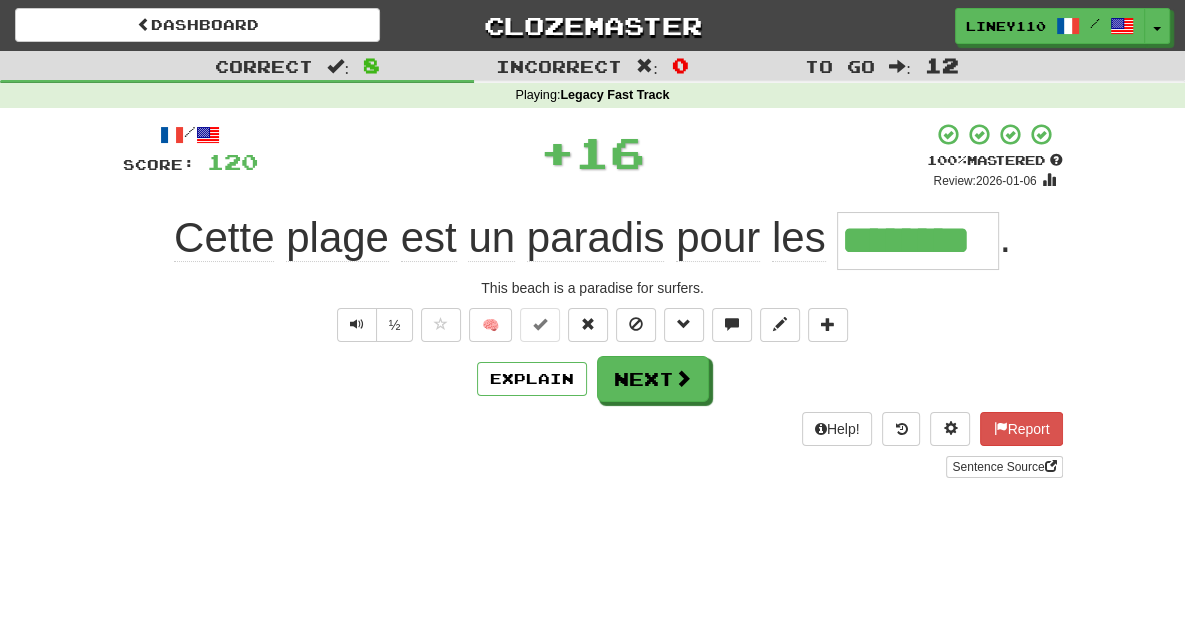 drag, startPoint x: 588, startPoint y: 401, endPoint x: 529, endPoint y: 442, distance: 71.84706 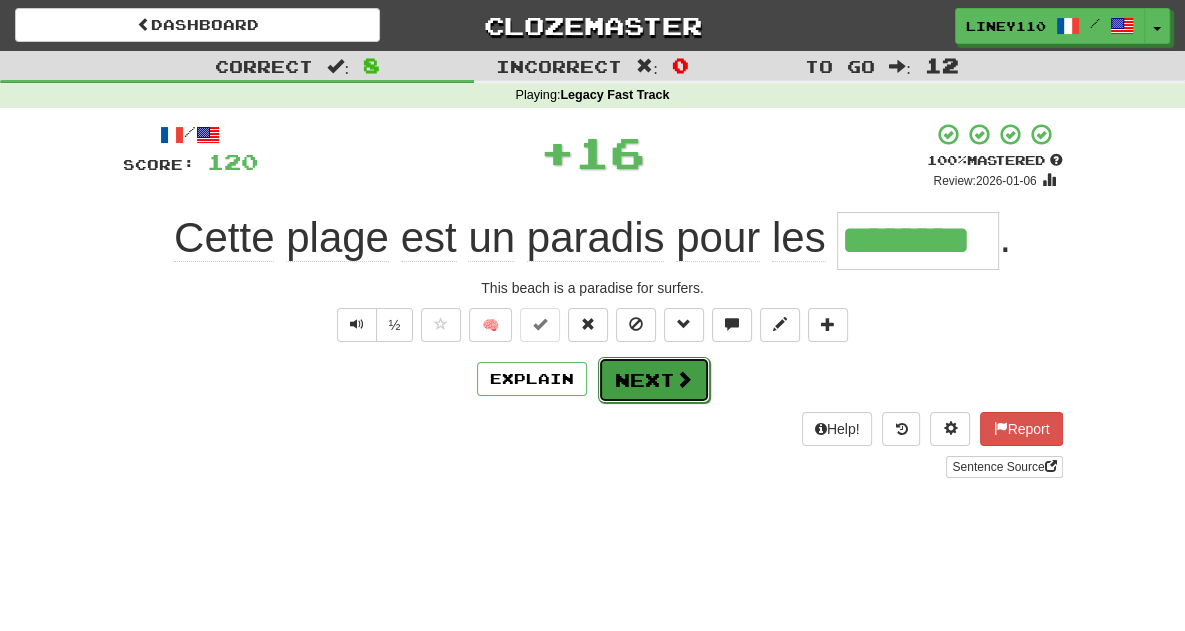 click on "Next" at bounding box center [654, 380] 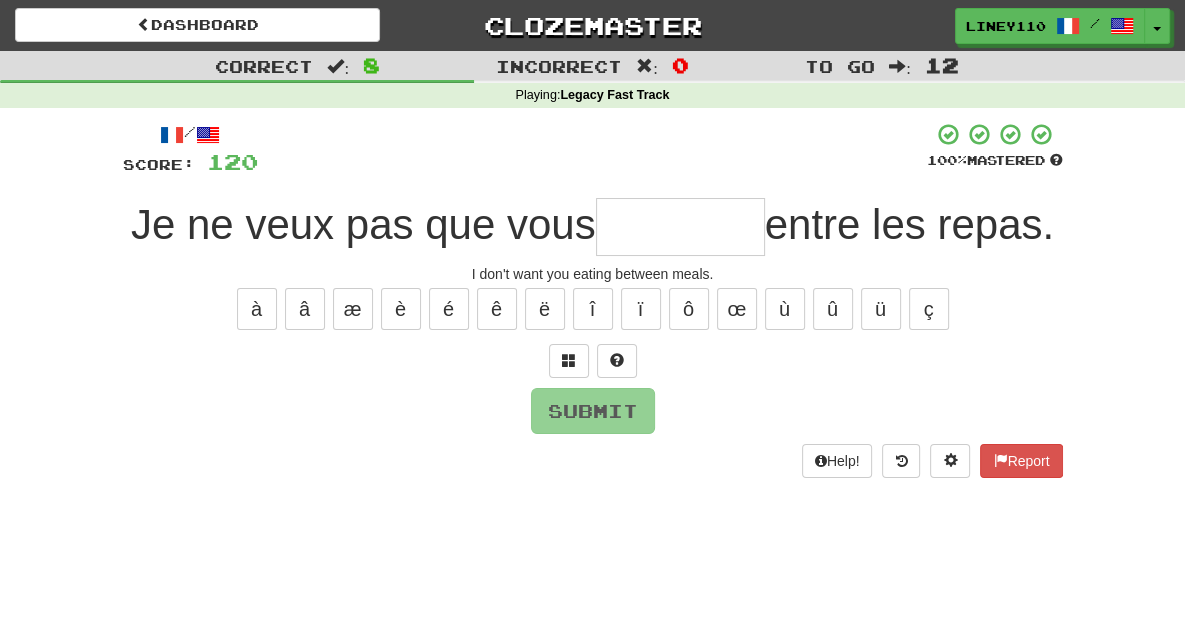 click at bounding box center [680, 227] 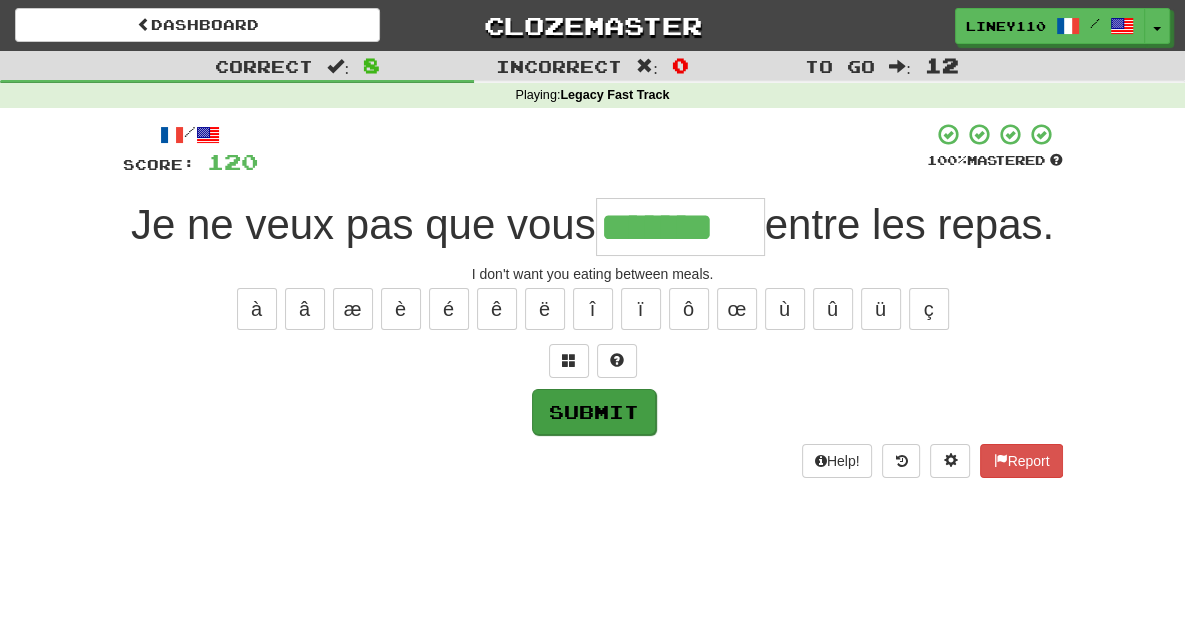 type on "*******" 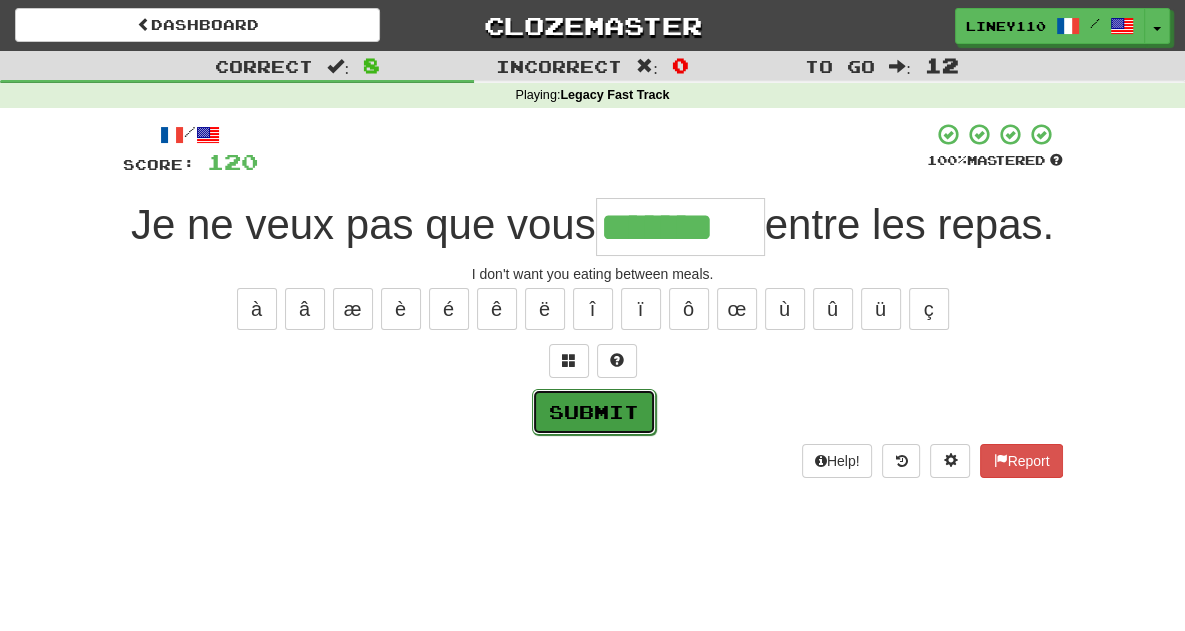 click on "Submit" at bounding box center [594, 412] 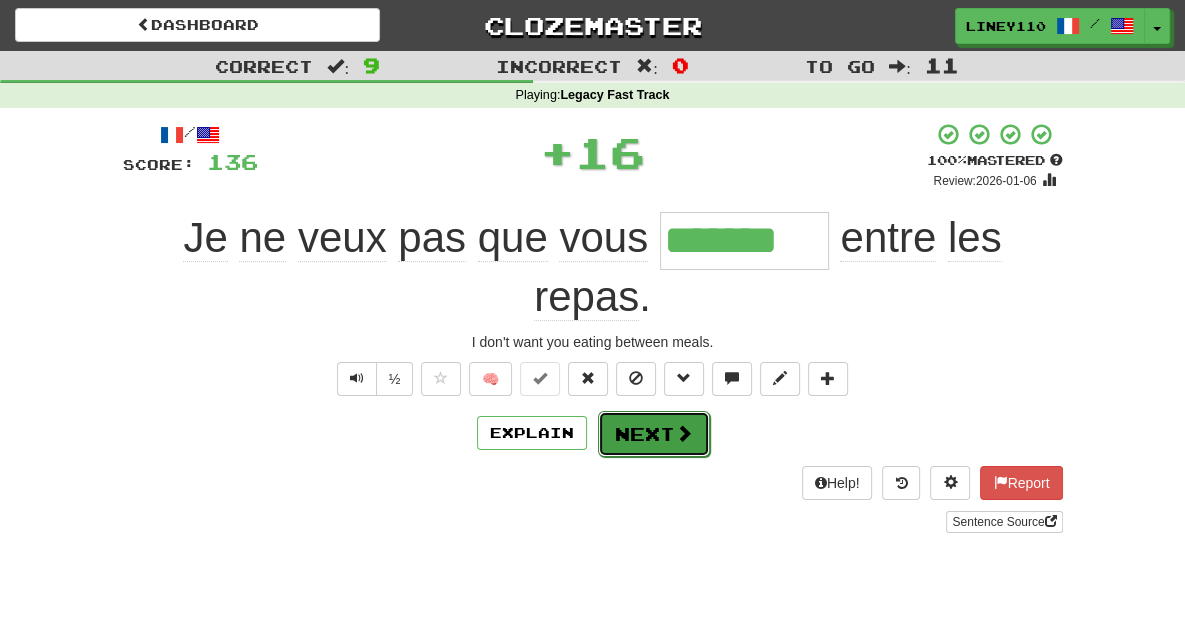 click on "Next" at bounding box center [654, 434] 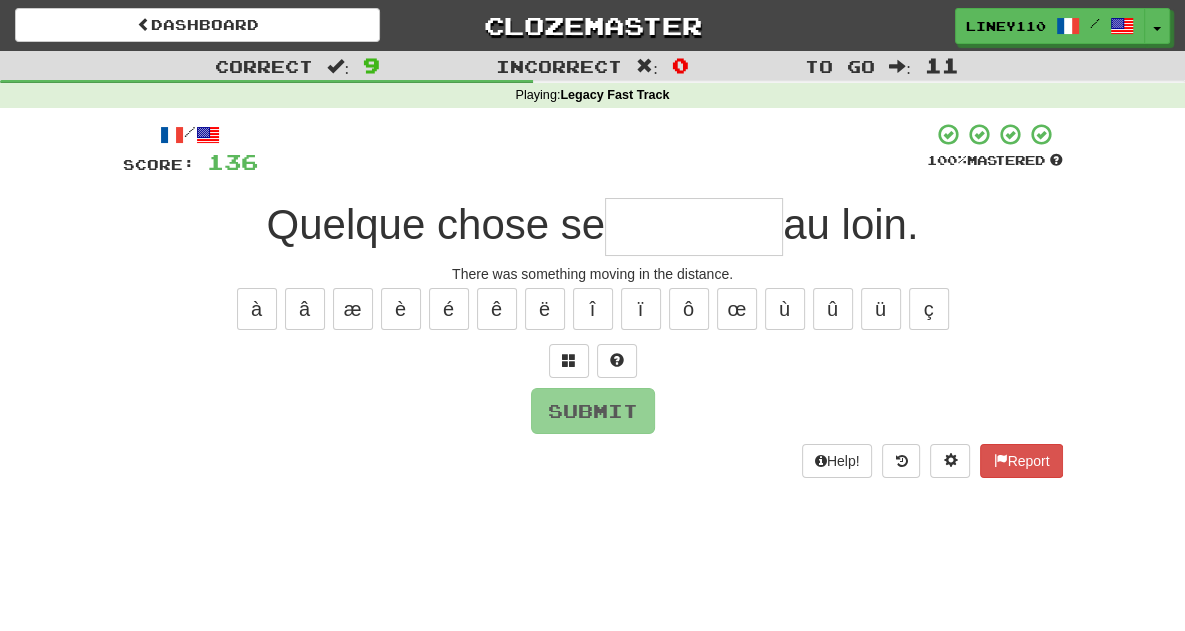 click at bounding box center (694, 227) 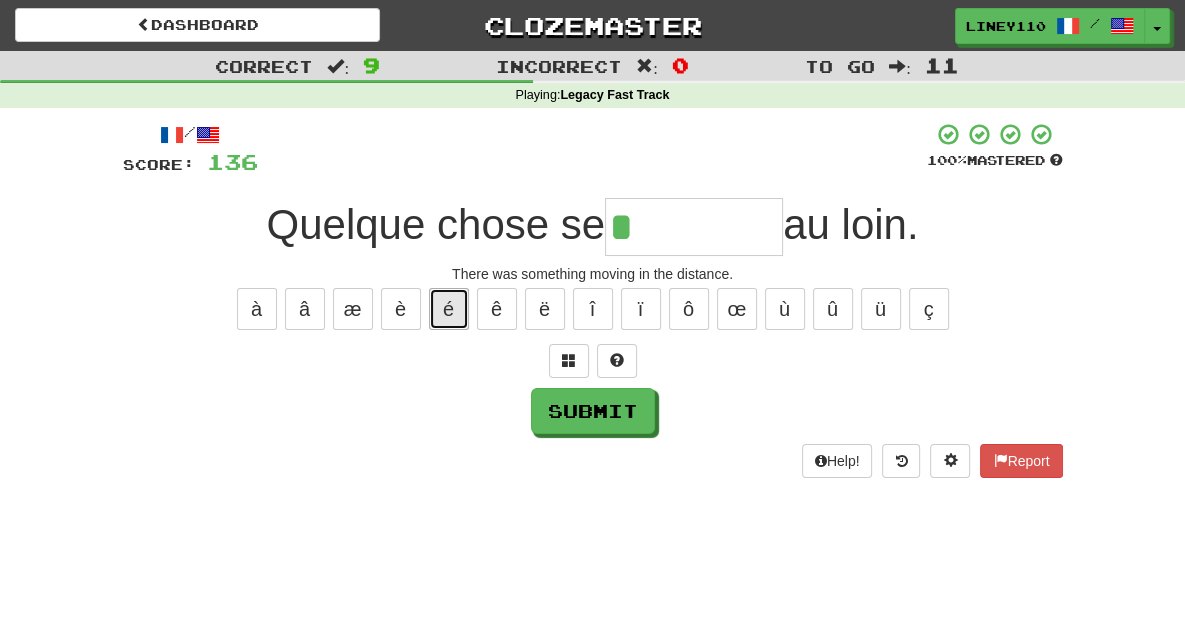 click on "é" at bounding box center (449, 309) 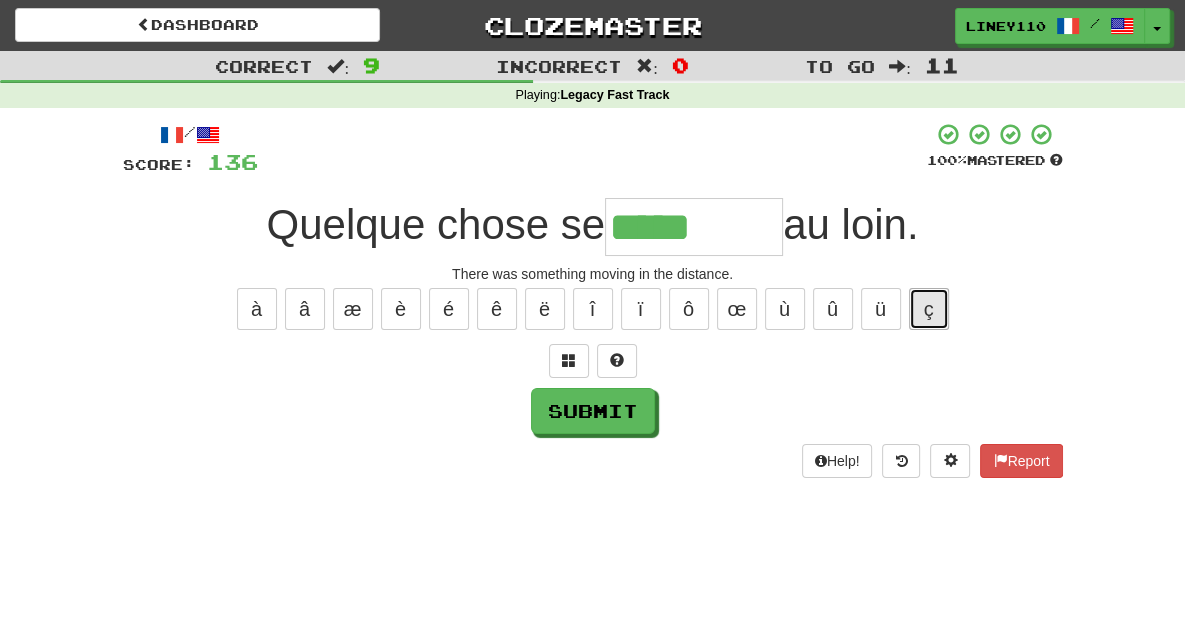 click on "ç" at bounding box center [929, 309] 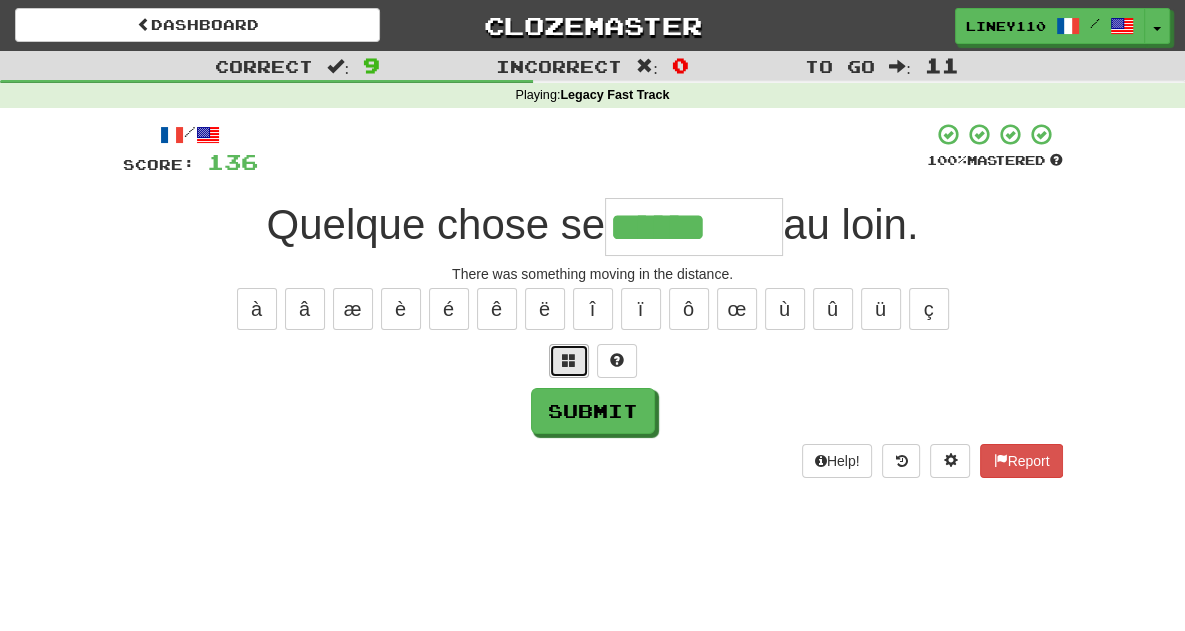 click at bounding box center [569, 360] 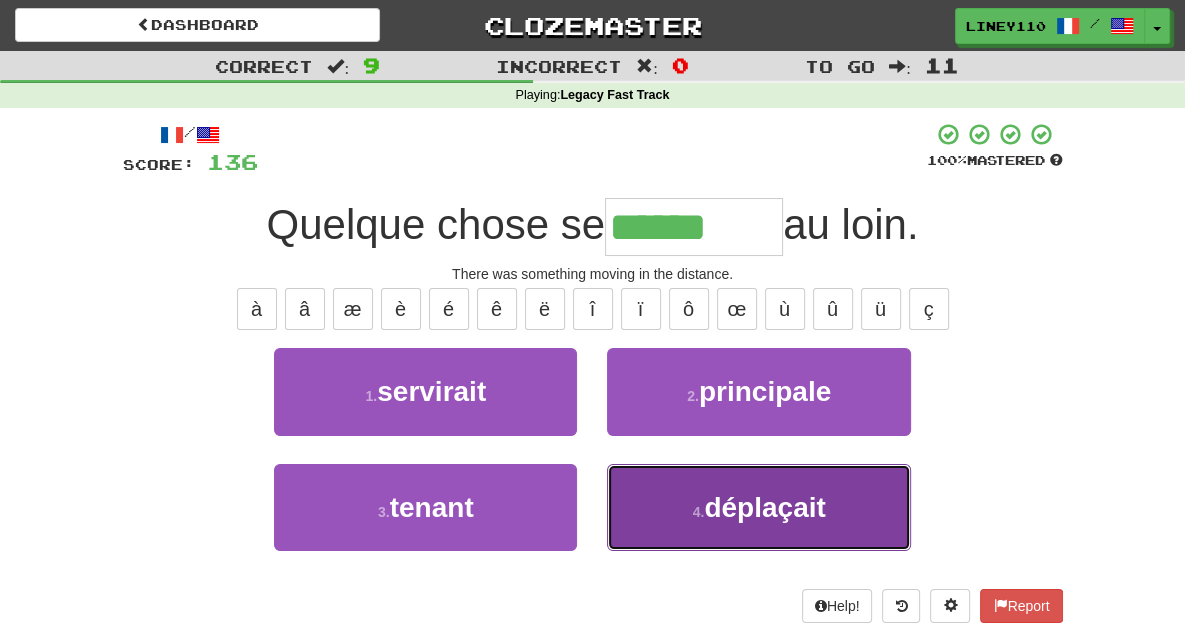 click on "déplaçait" at bounding box center [764, 507] 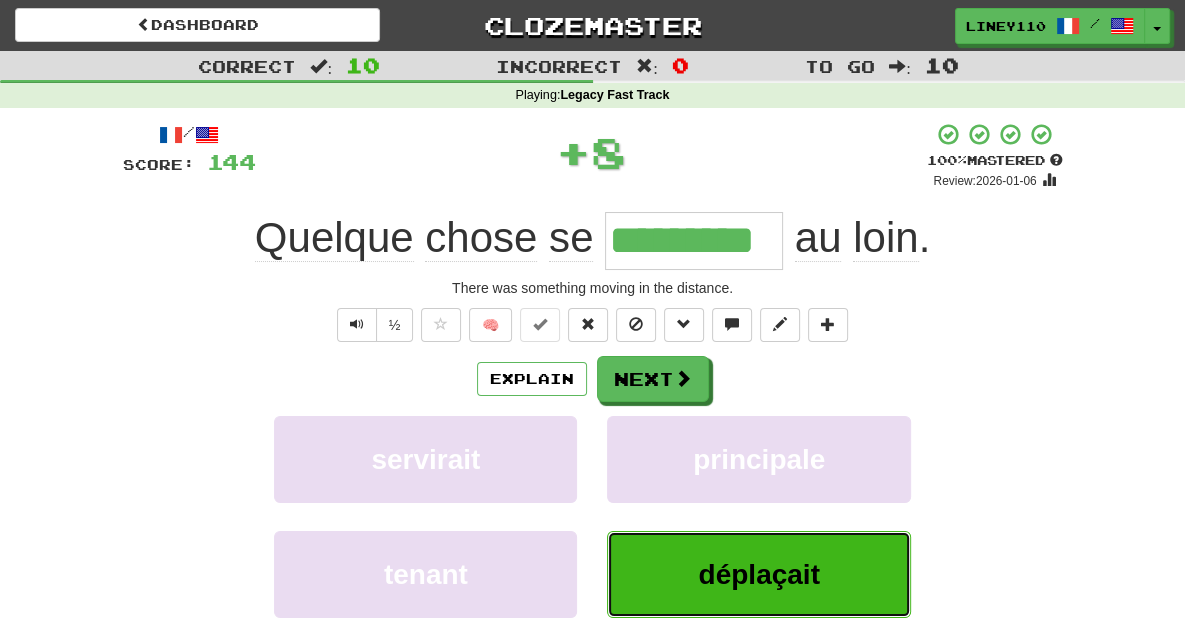 click on "déplaçait" at bounding box center (758, 574) 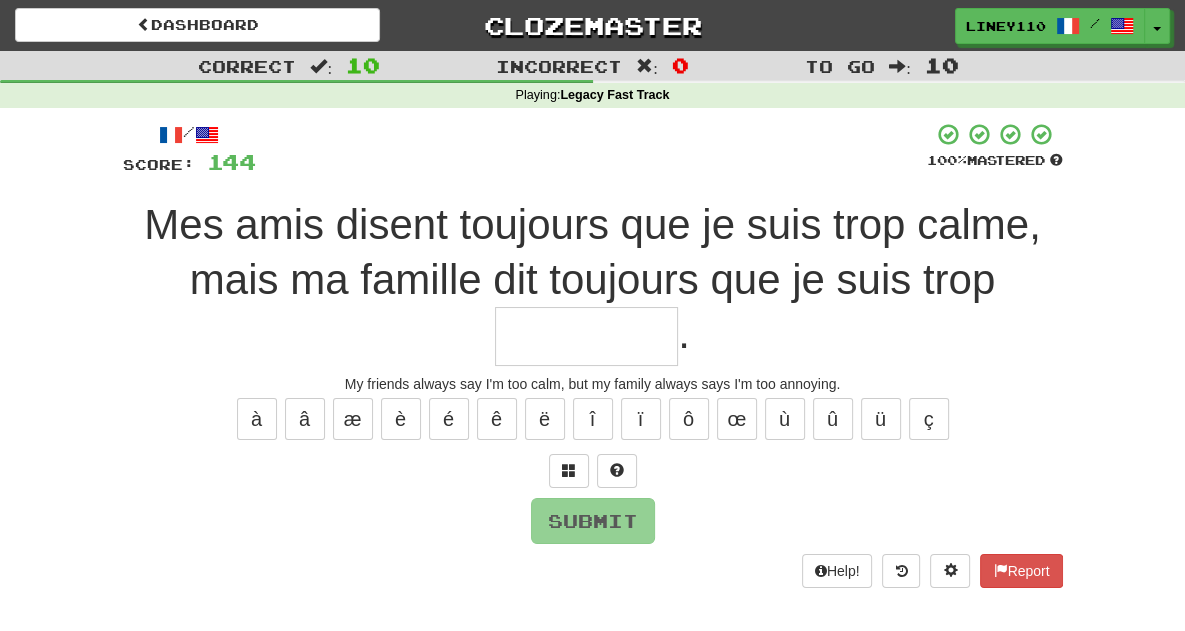 click at bounding box center (586, 336) 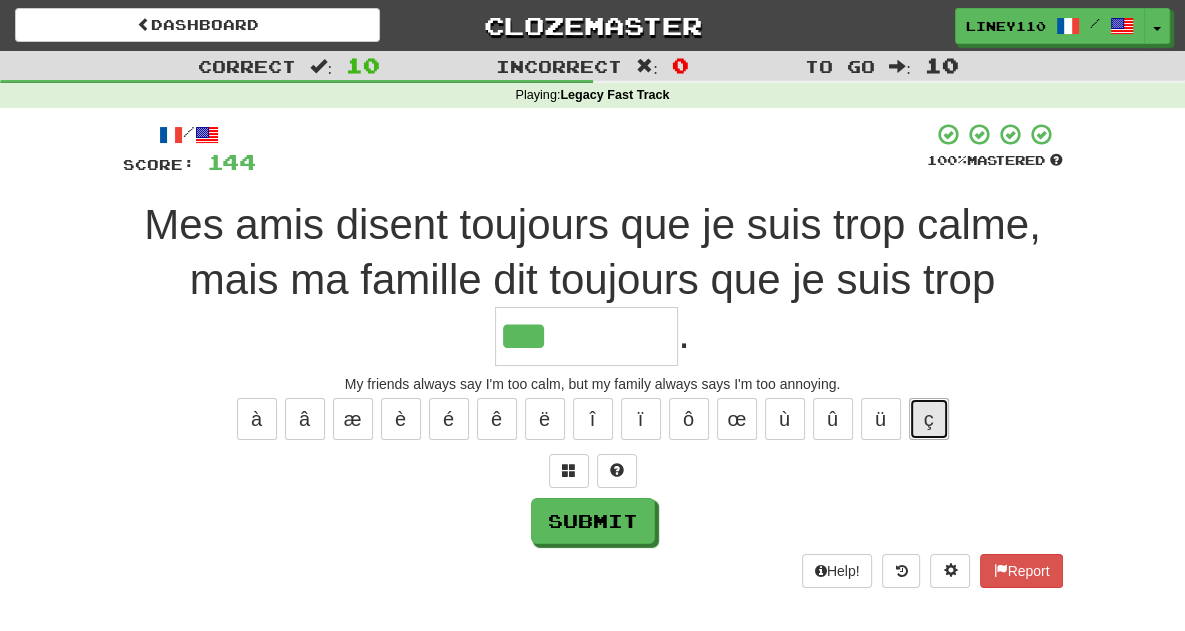 click on "ç" at bounding box center (929, 419) 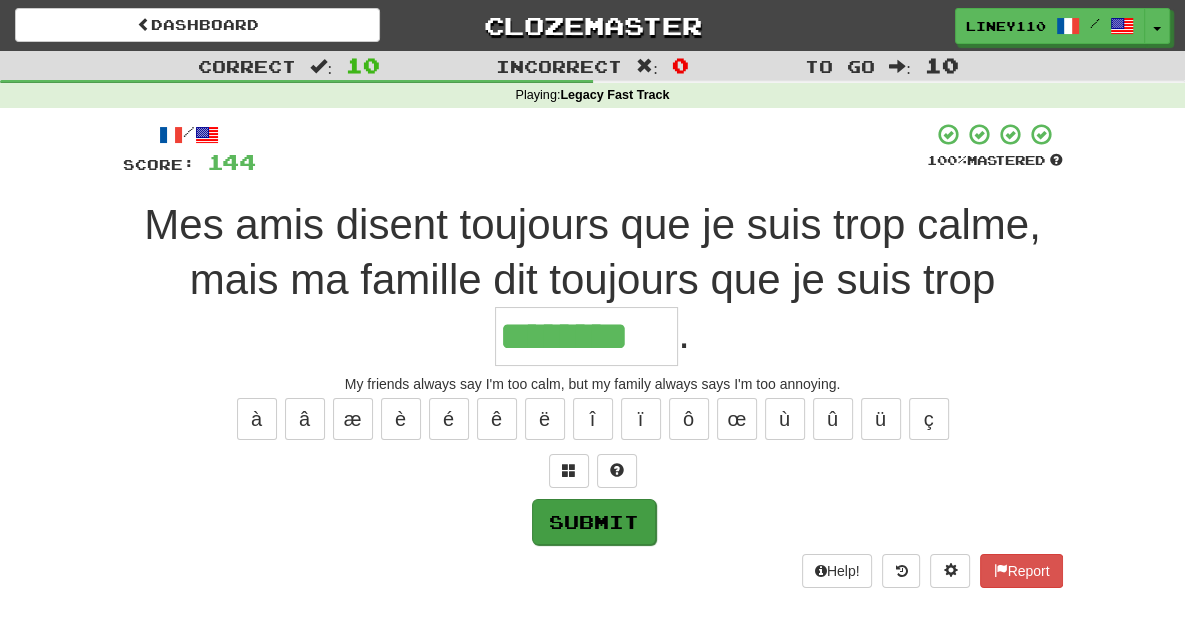 type on "********" 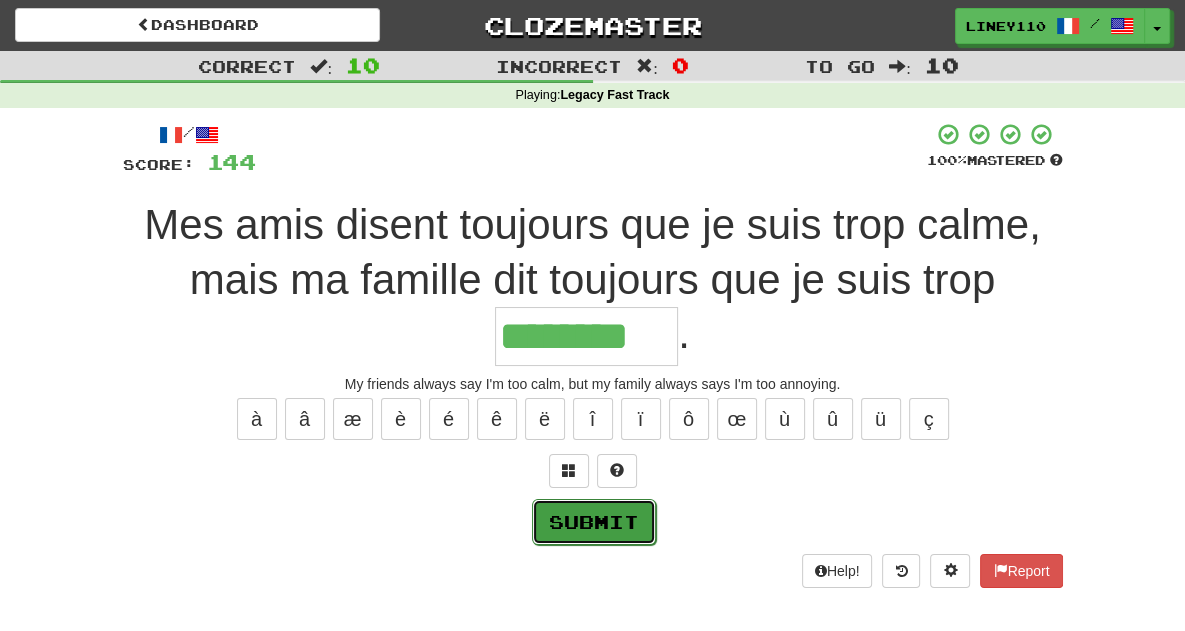click on "Submit" at bounding box center [594, 522] 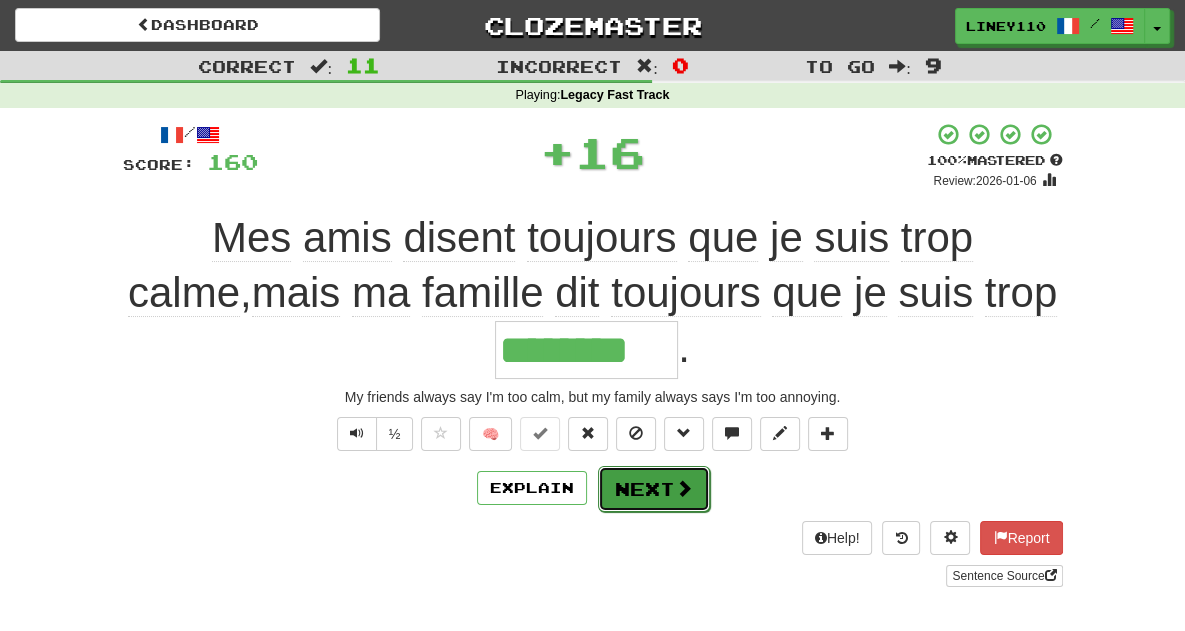 click on "Next" at bounding box center [654, 489] 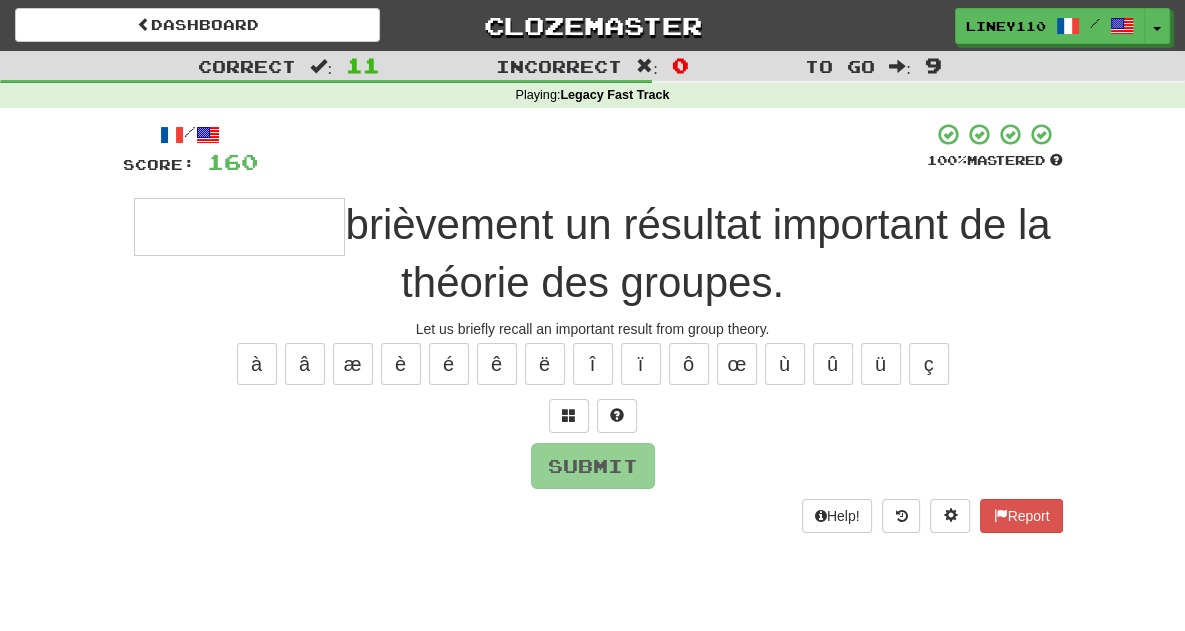 click at bounding box center (239, 227) 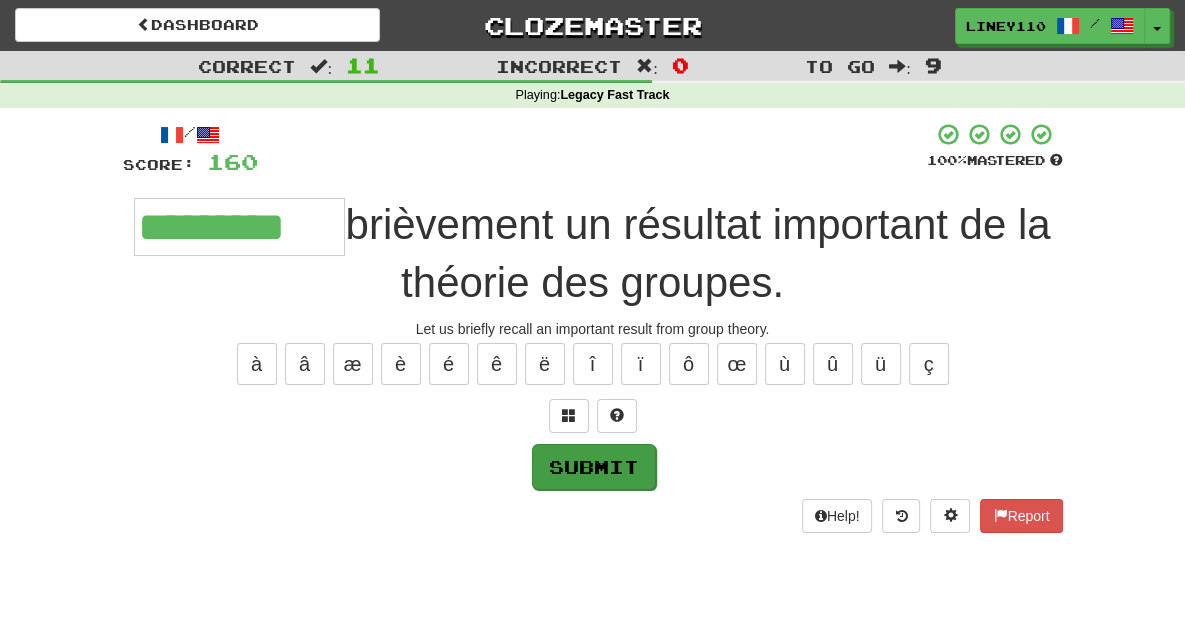 type on "*********" 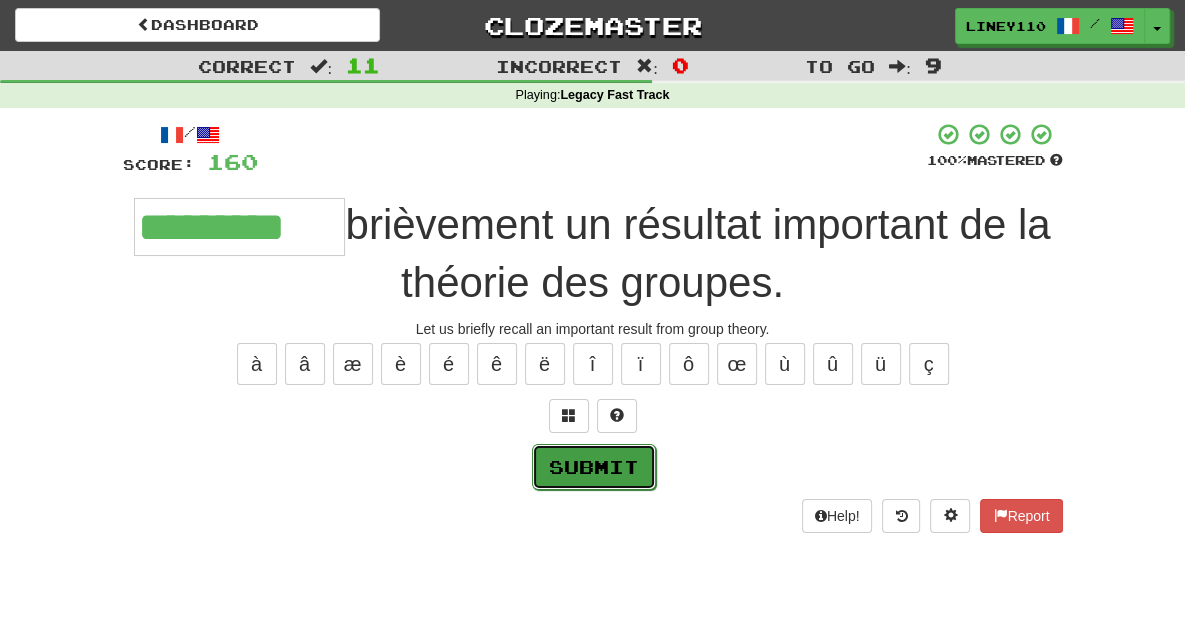 click on "Submit" at bounding box center [594, 467] 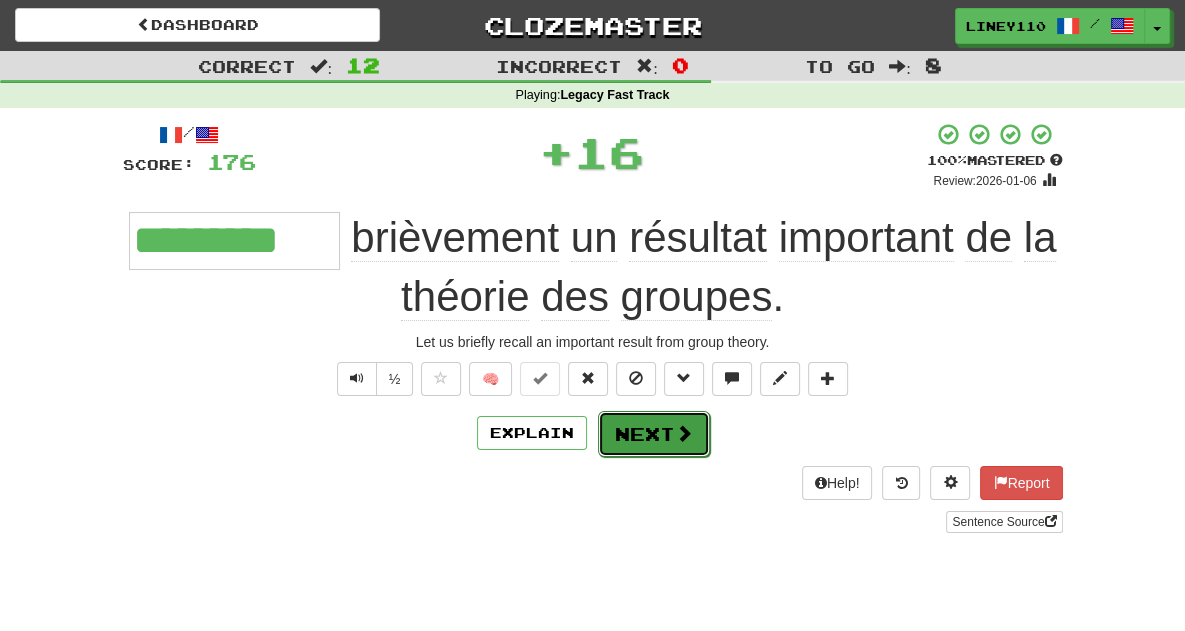 click on "Next" at bounding box center [654, 434] 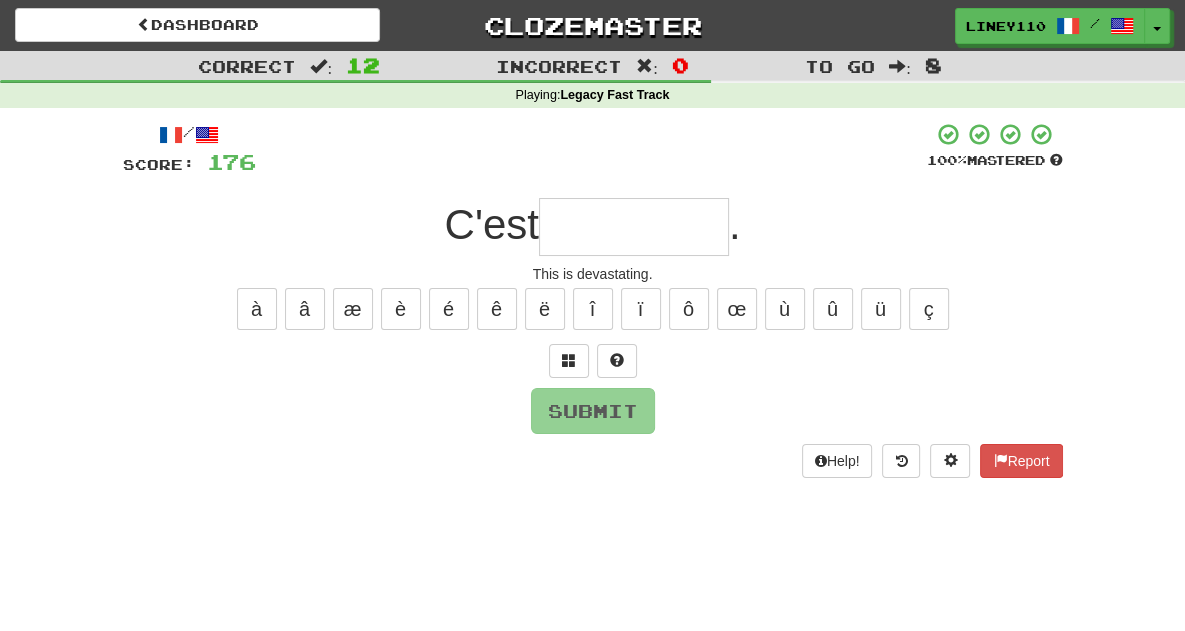 type on "*" 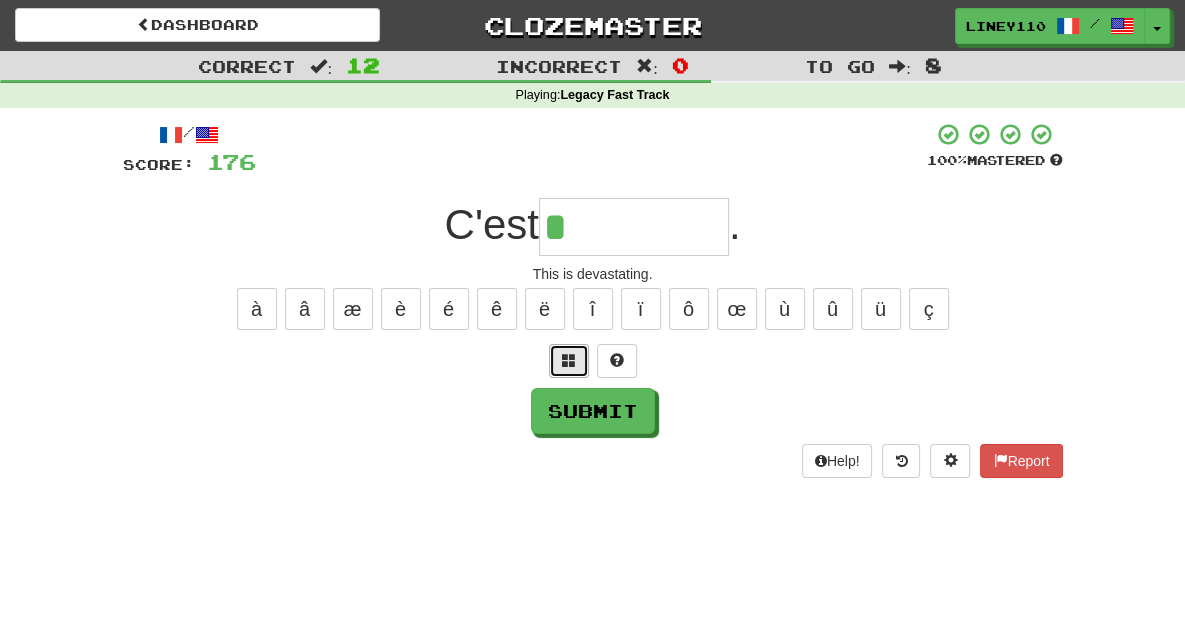 click at bounding box center (569, 360) 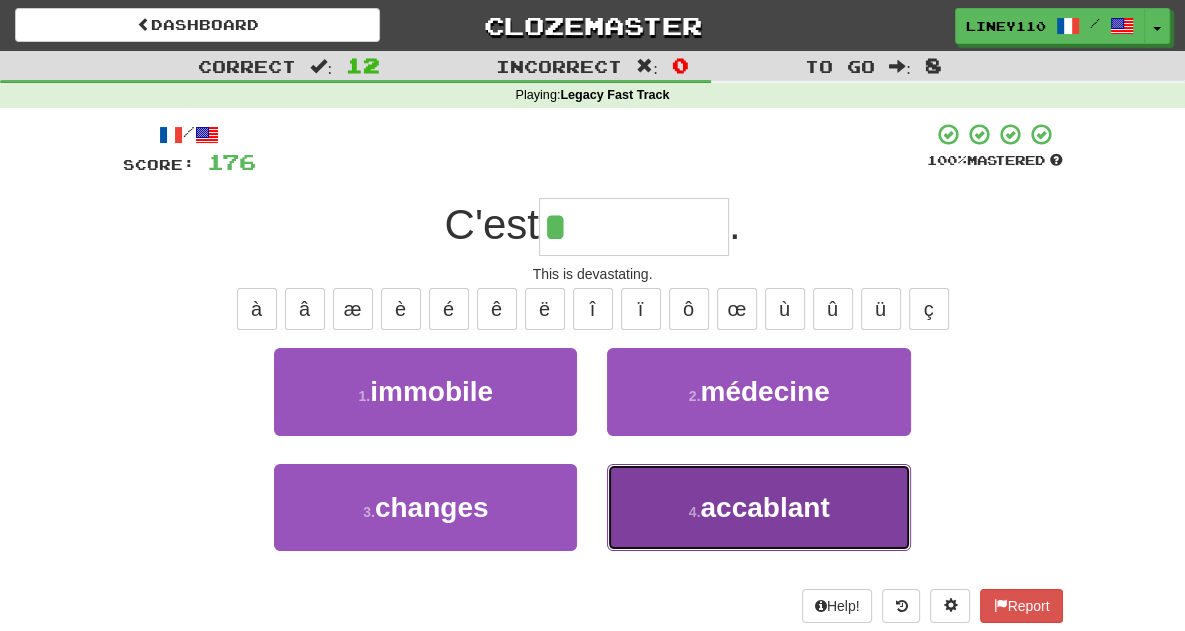 click on "4 . accablant" at bounding box center [758, 507] 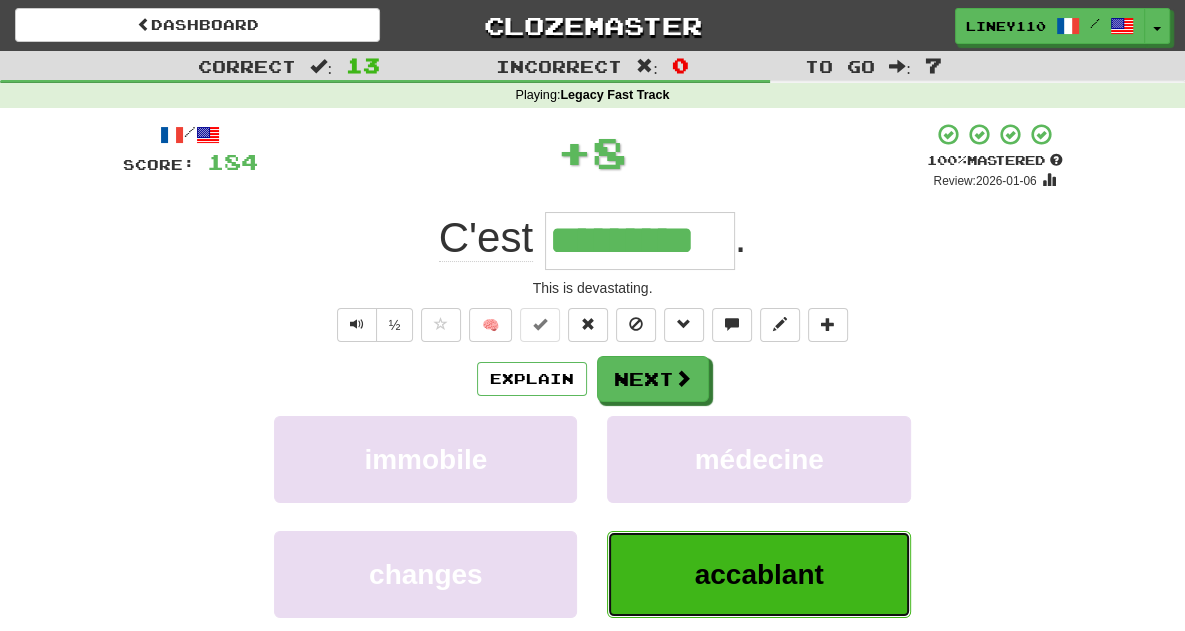click on "accablant" at bounding box center [758, 574] 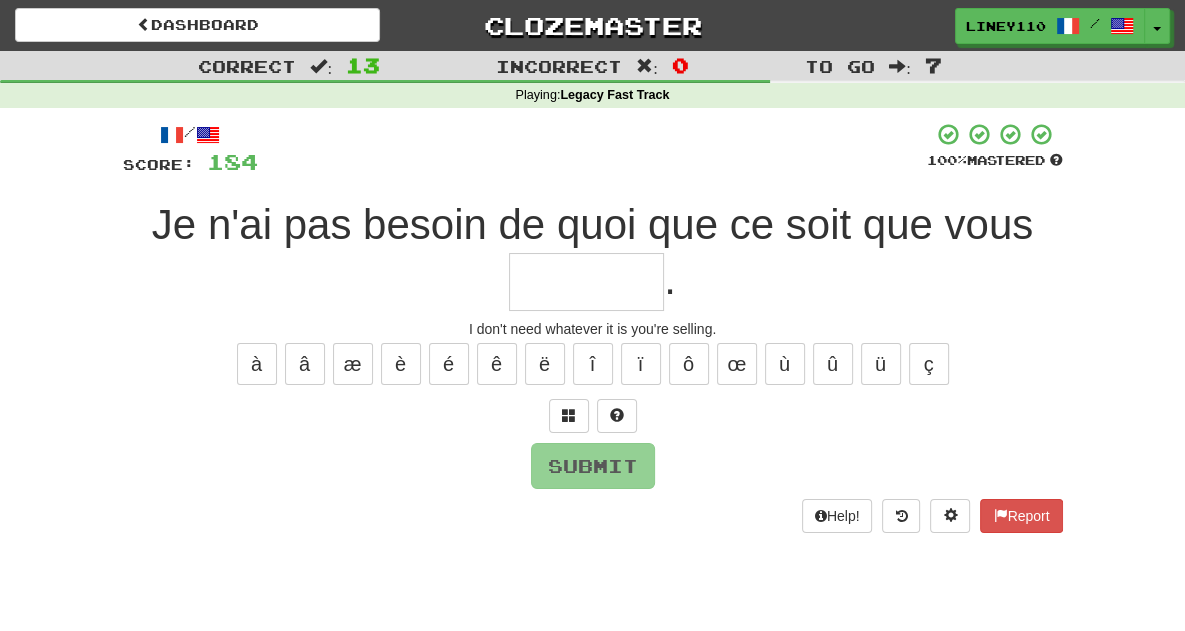 click at bounding box center [586, 282] 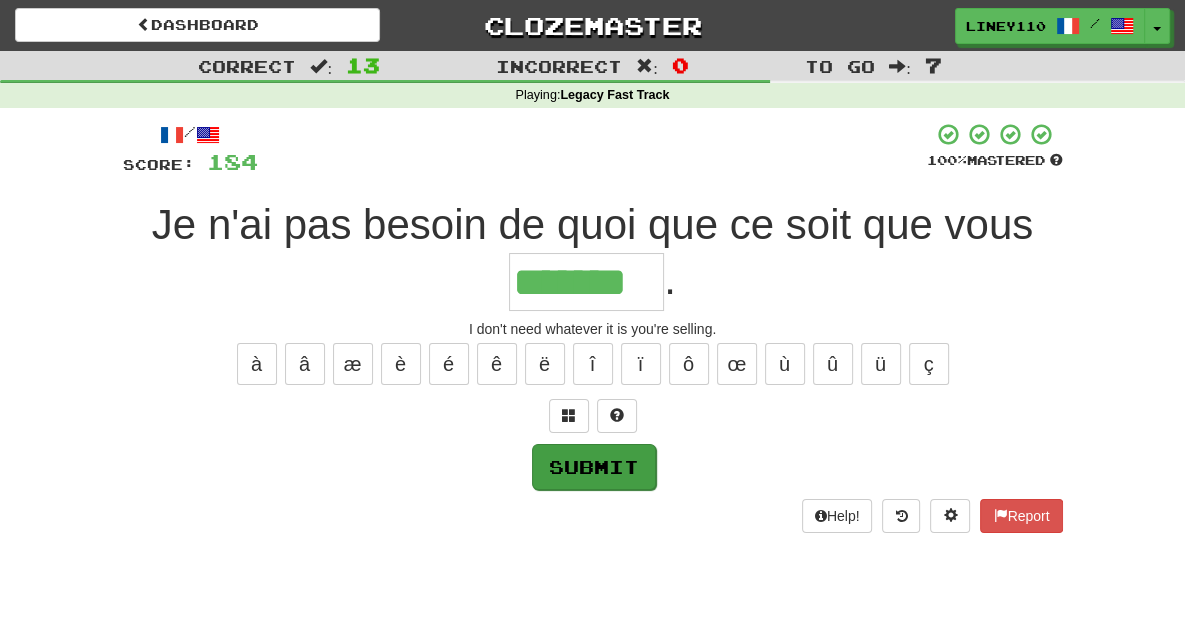 type on "*******" 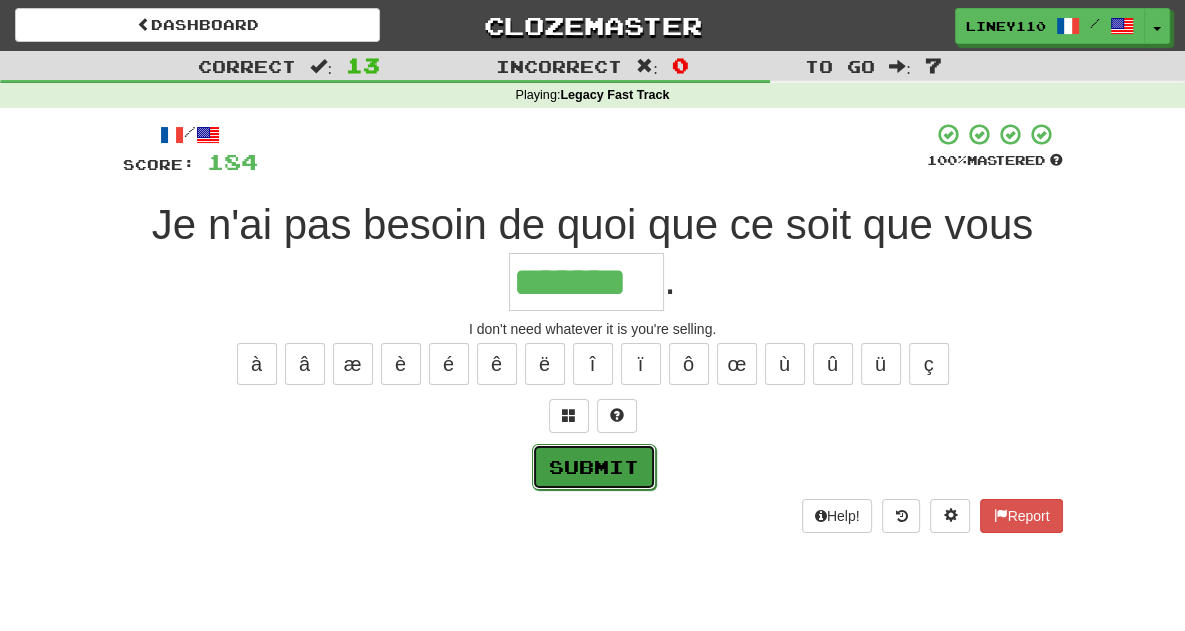 click on "Submit" at bounding box center [594, 467] 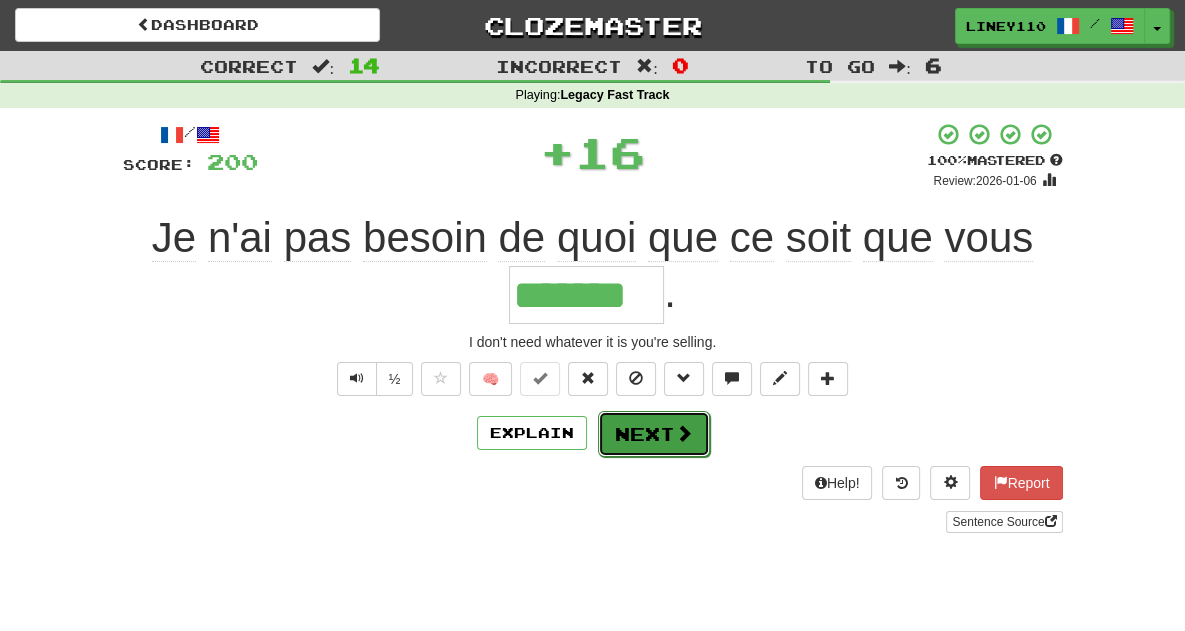 click on "Next" at bounding box center (654, 434) 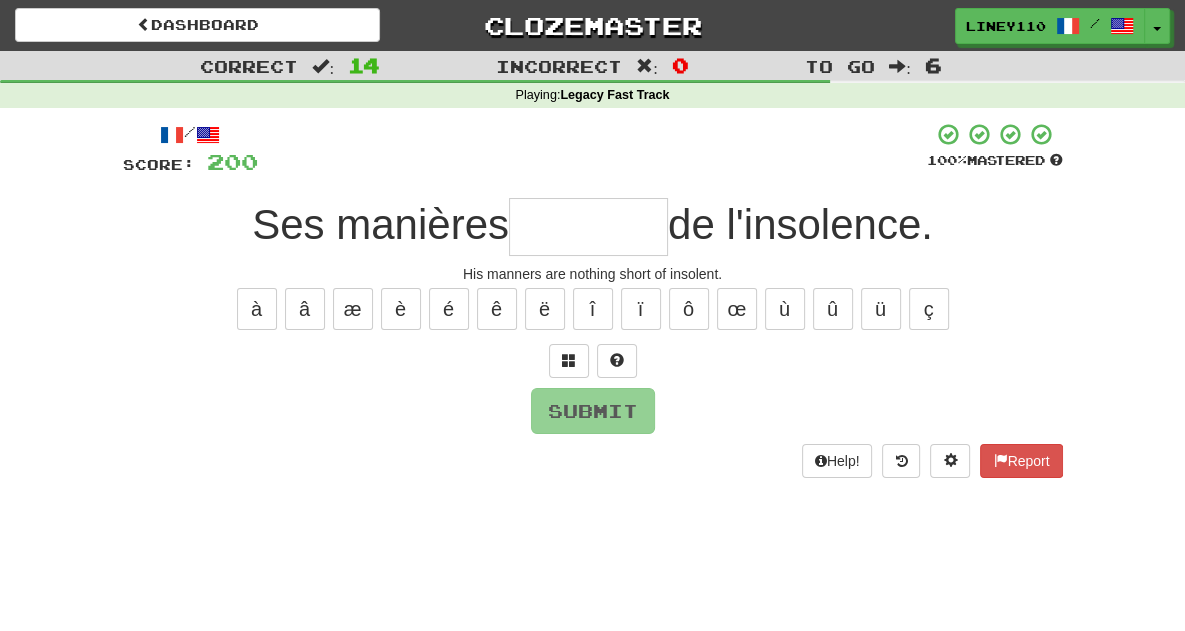 click at bounding box center (588, 227) 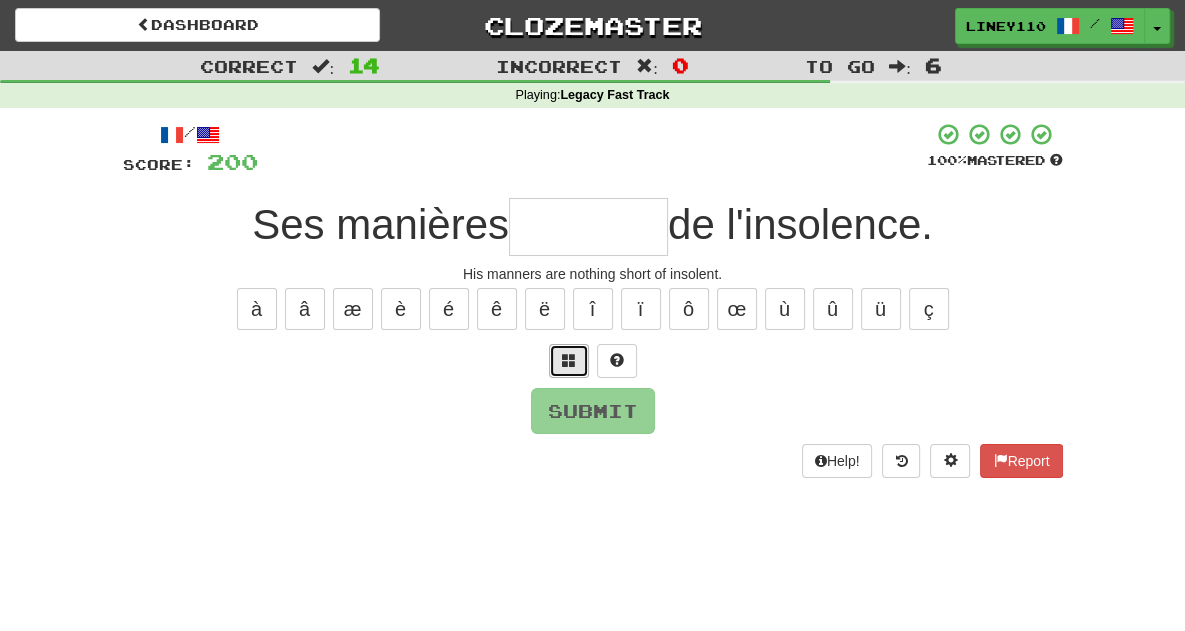 click at bounding box center (569, 360) 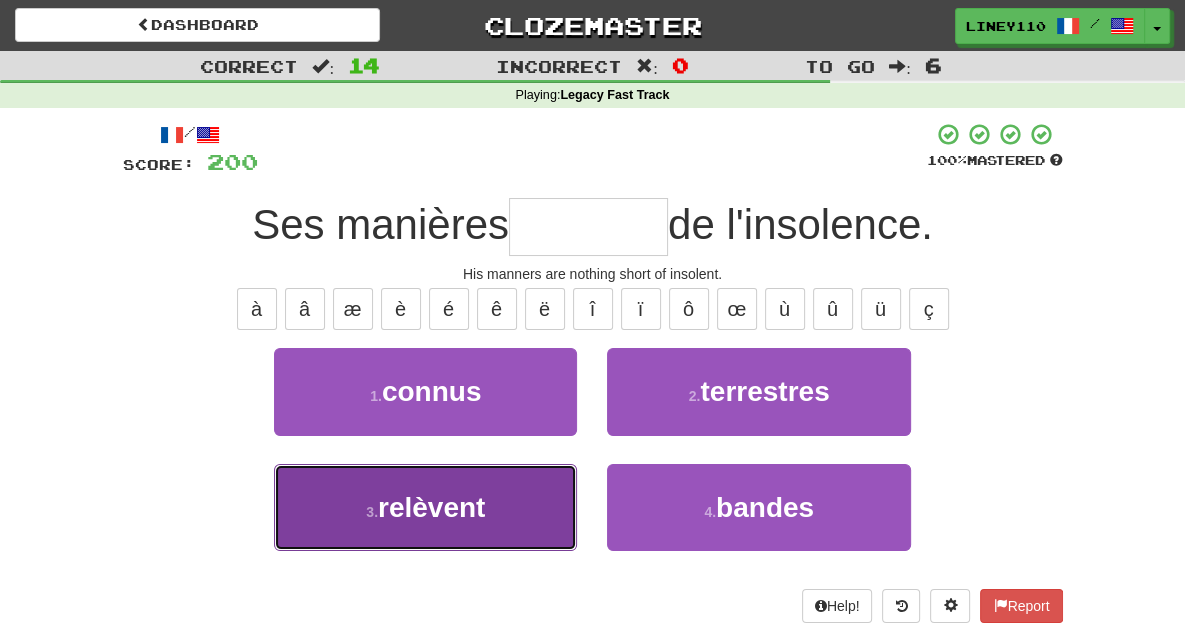 click on "3 . relèvent" at bounding box center [425, 507] 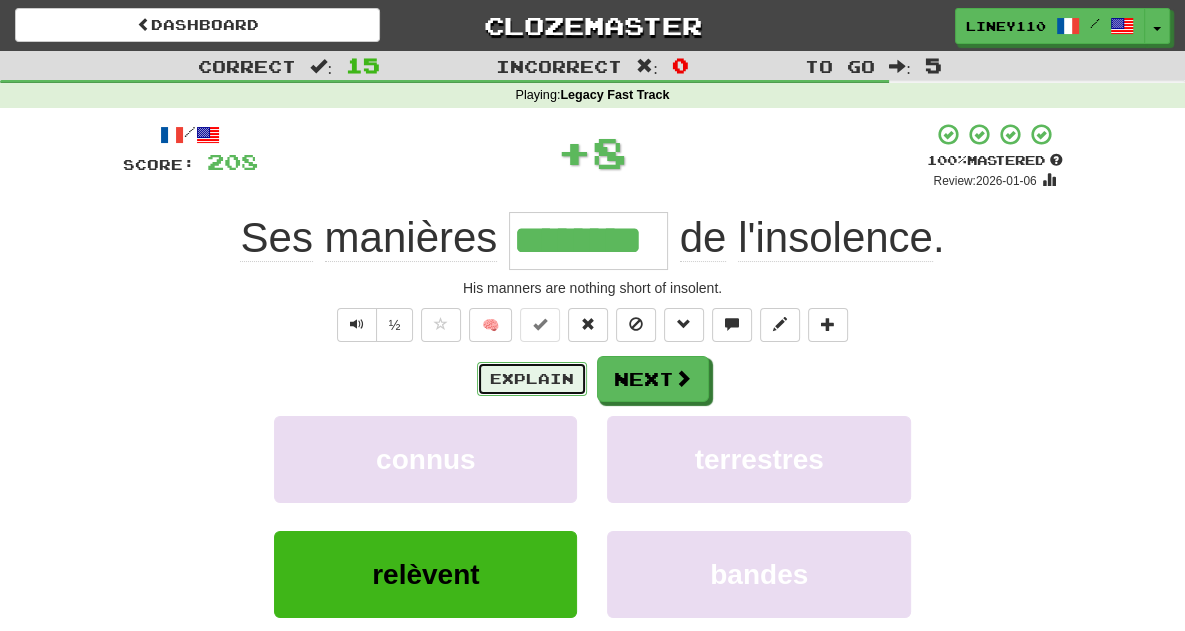 click on "Explain" at bounding box center (532, 379) 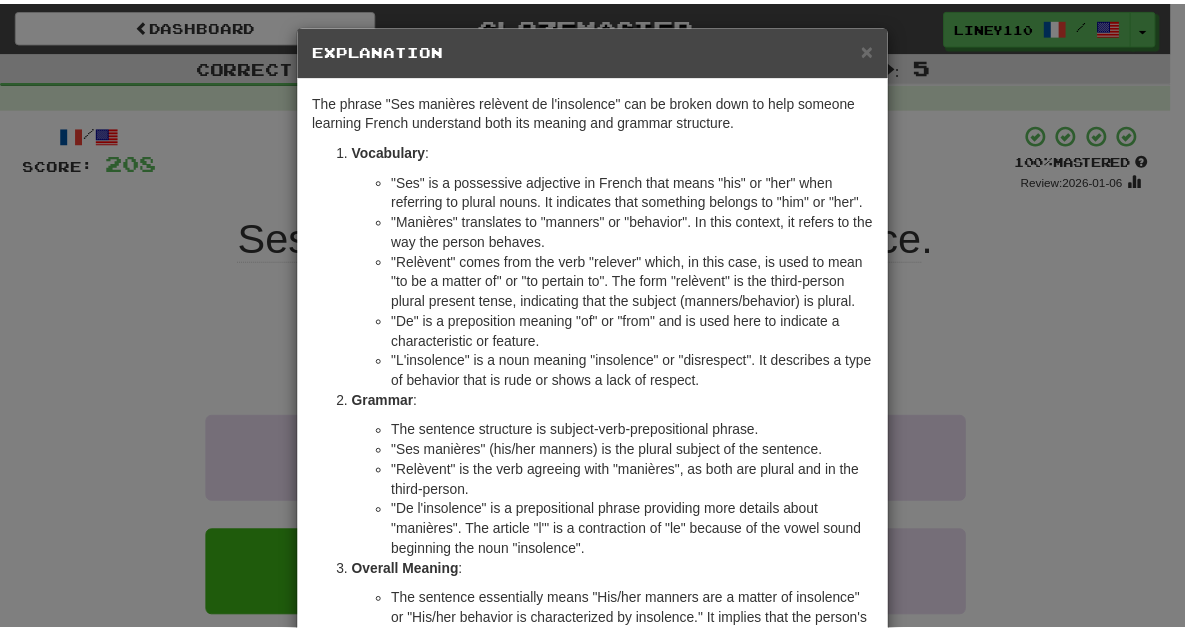 scroll, scrollTop: 6, scrollLeft: 0, axis: vertical 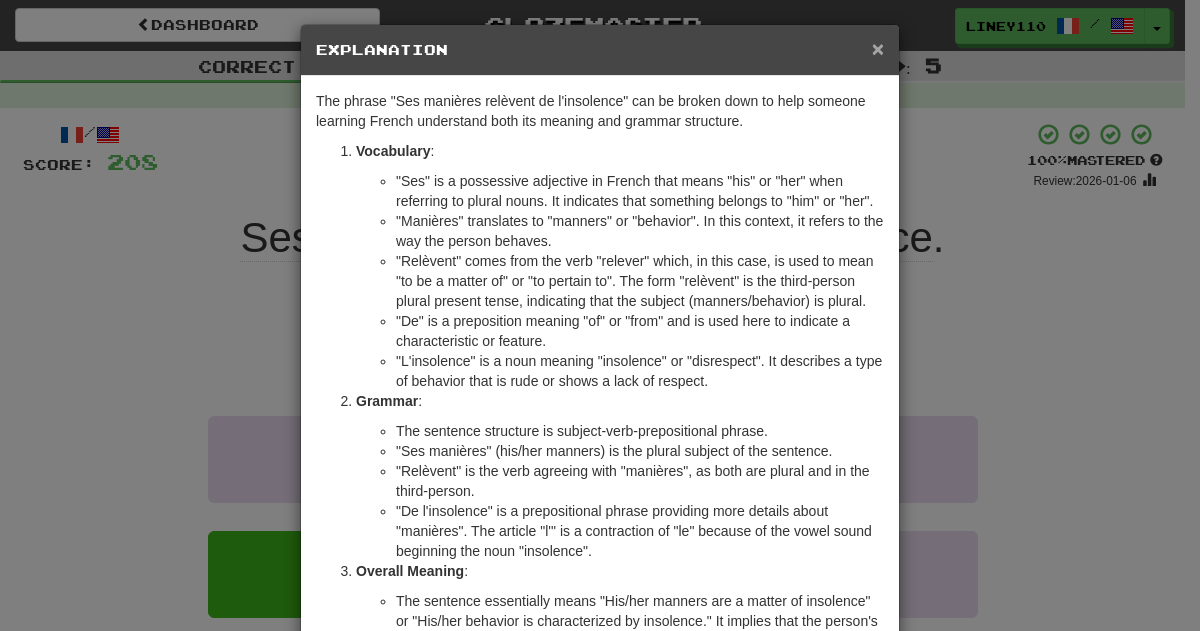 click on "×" at bounding box center [878, 48] 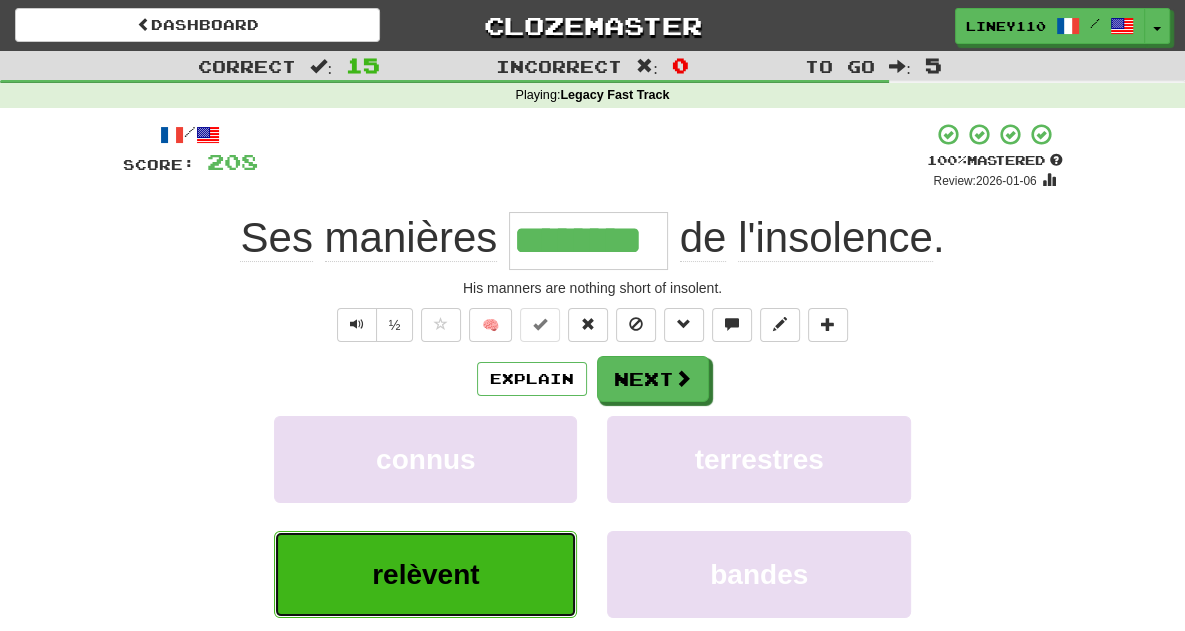 click on "relèvent" at bounding box center [425, 574] 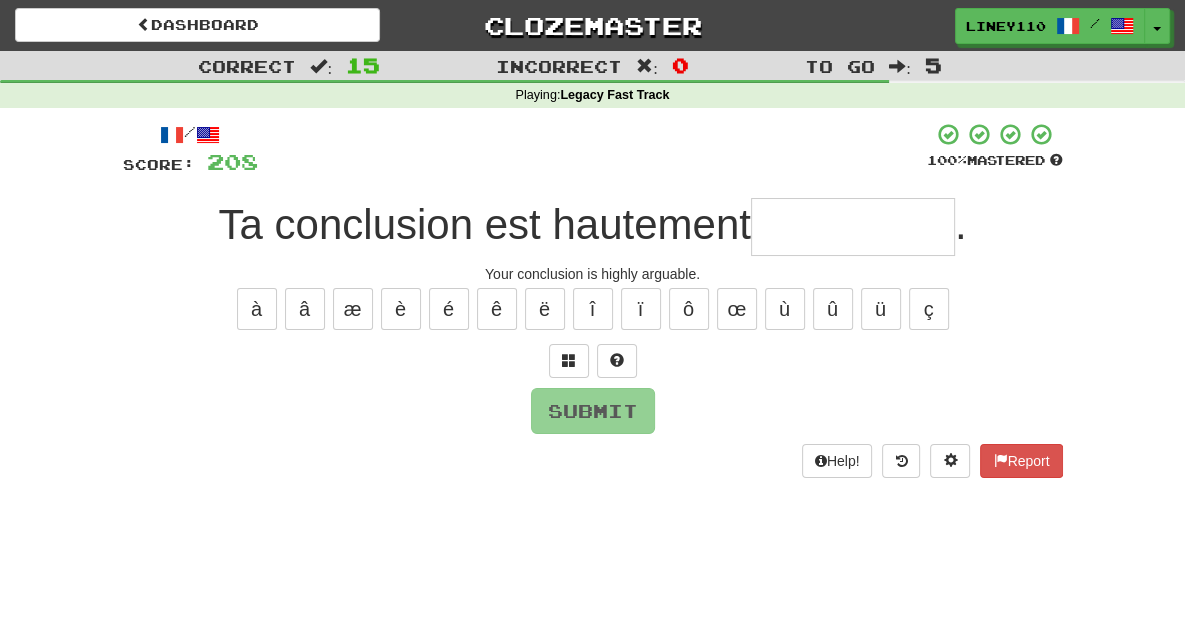 click at bounding box center (853, 227) 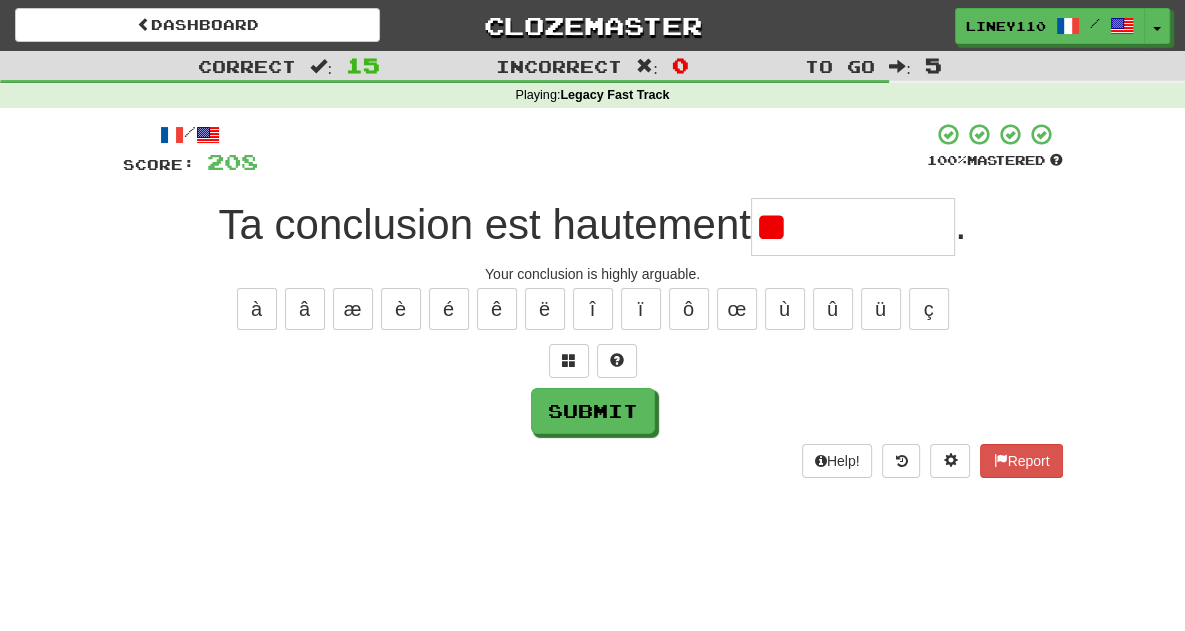 type on "*" 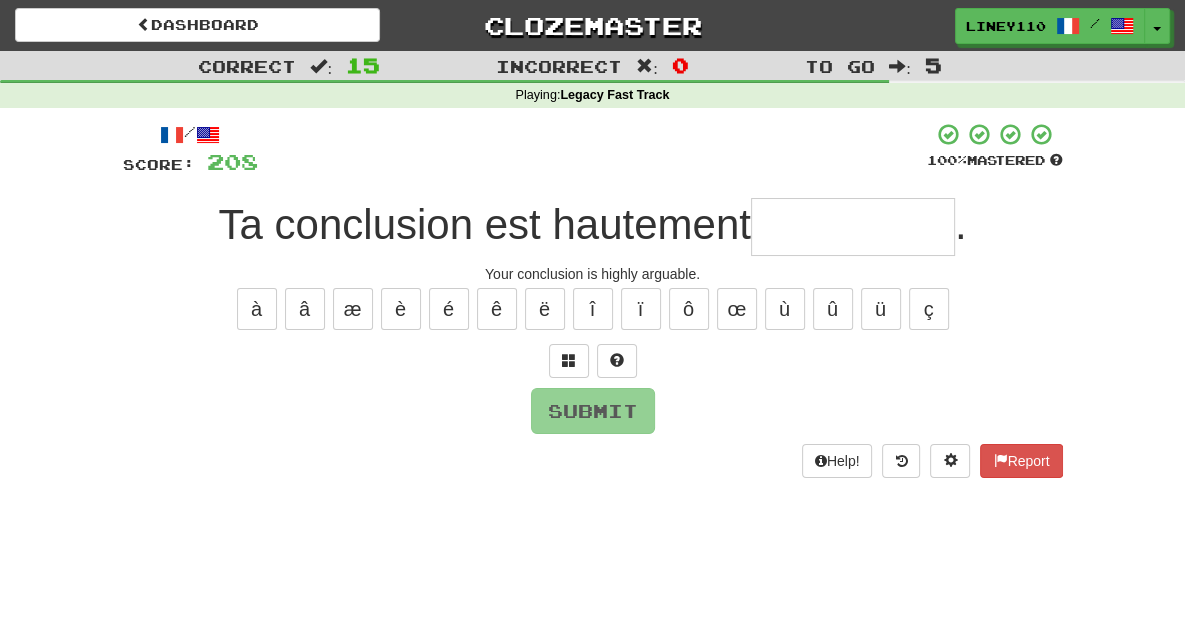 type on "*" 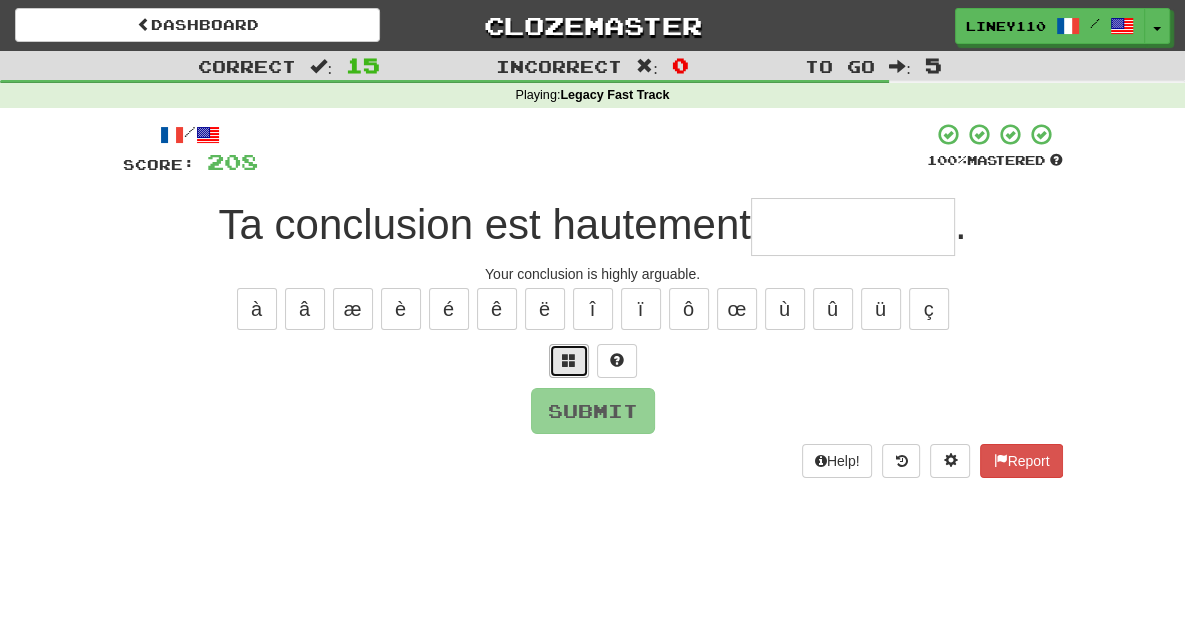click at bounding box center (569, 360) 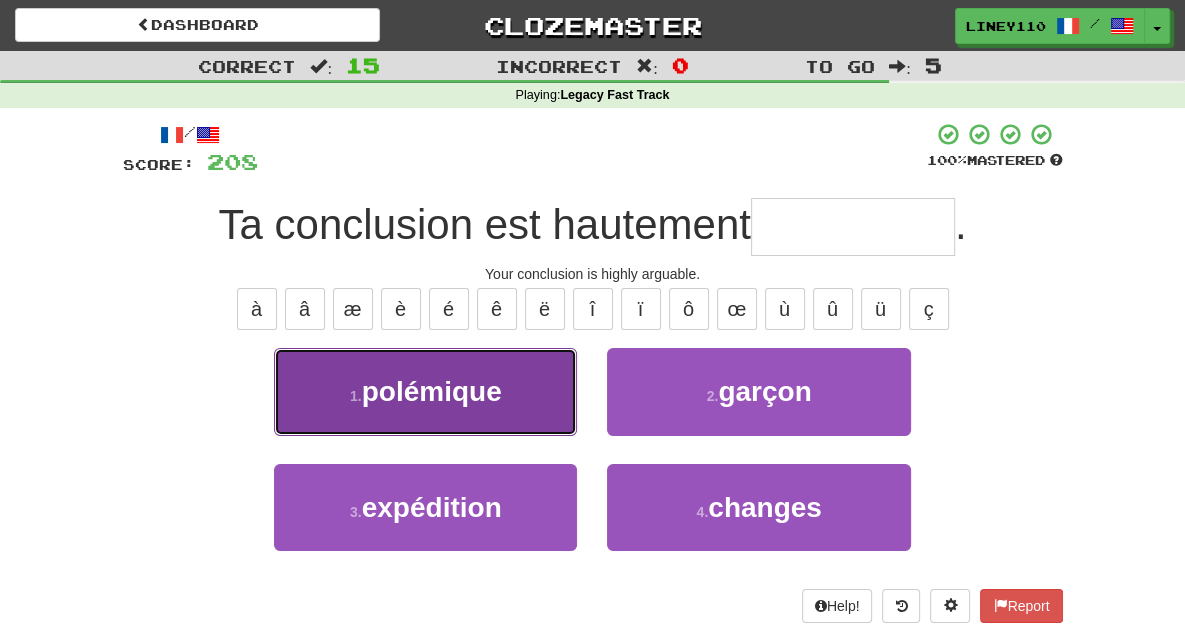 click on "1 . polémique" at bounding box center (425, 391) 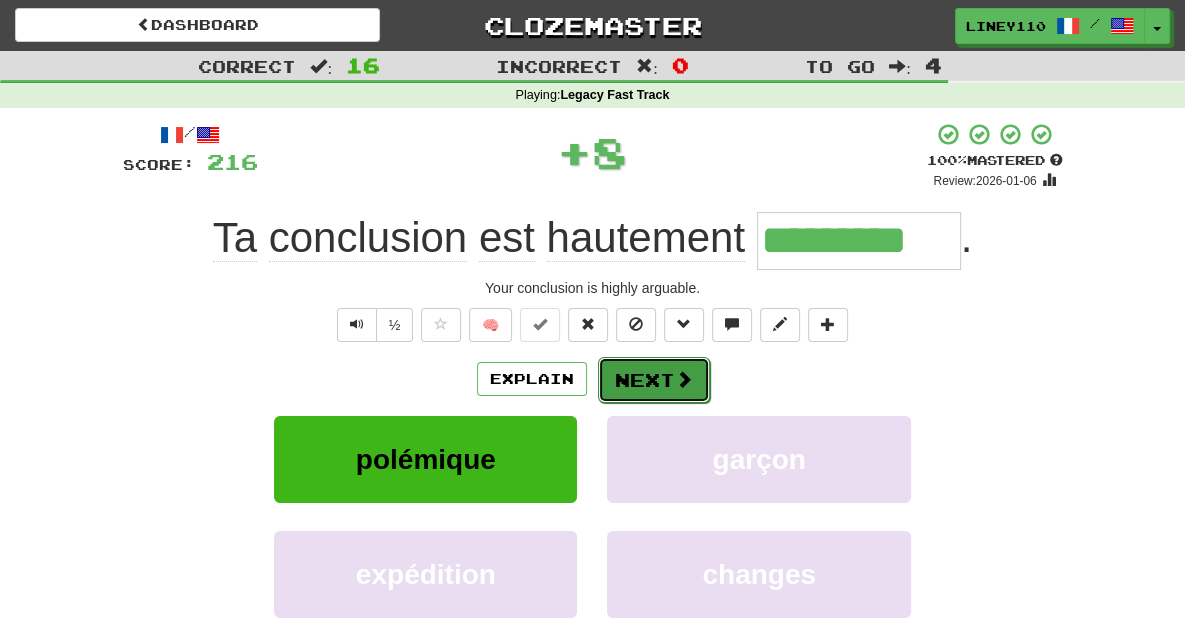 click on "Next" at bounding box center [654, 380] 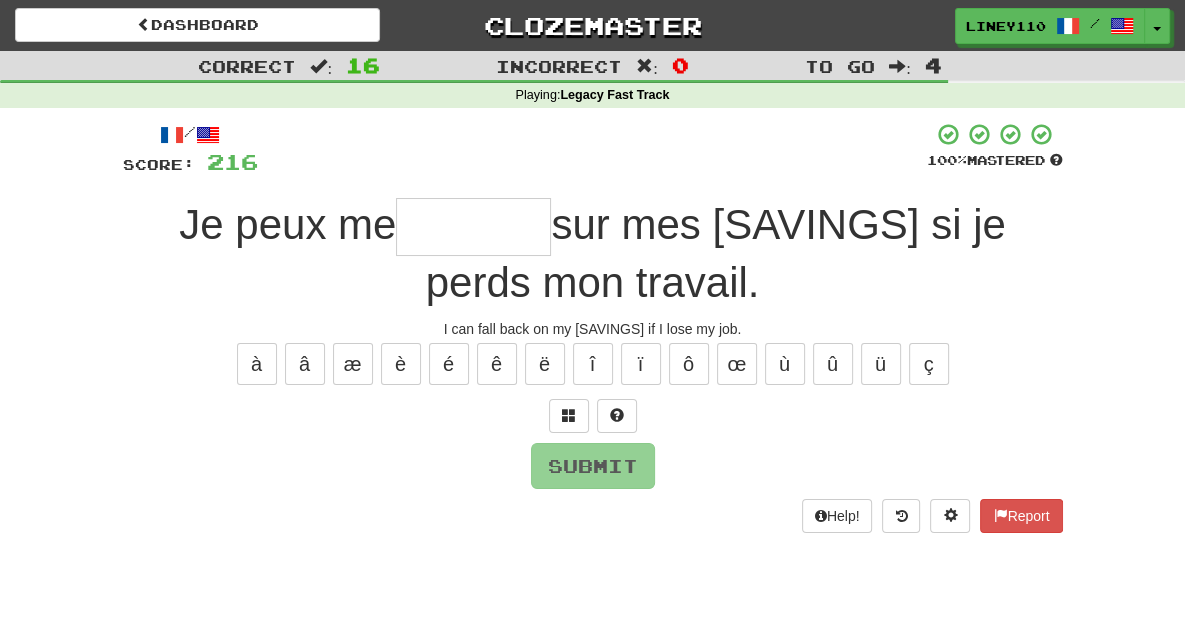 click at bounding box center (473, 227) 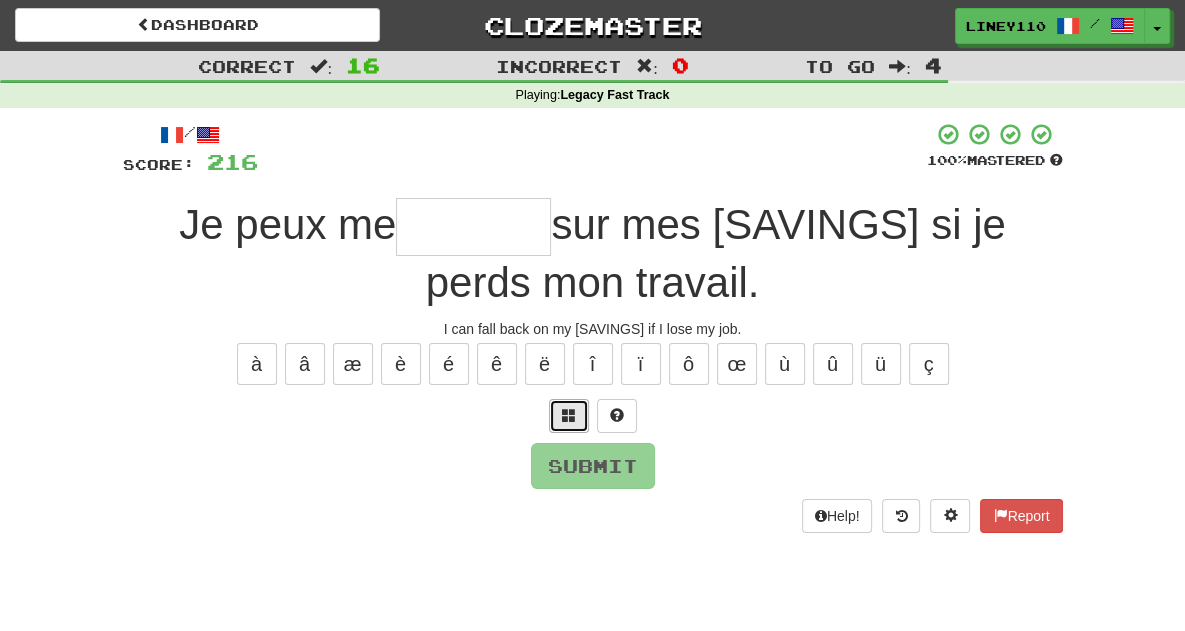 click at bounding box center (569, 416) 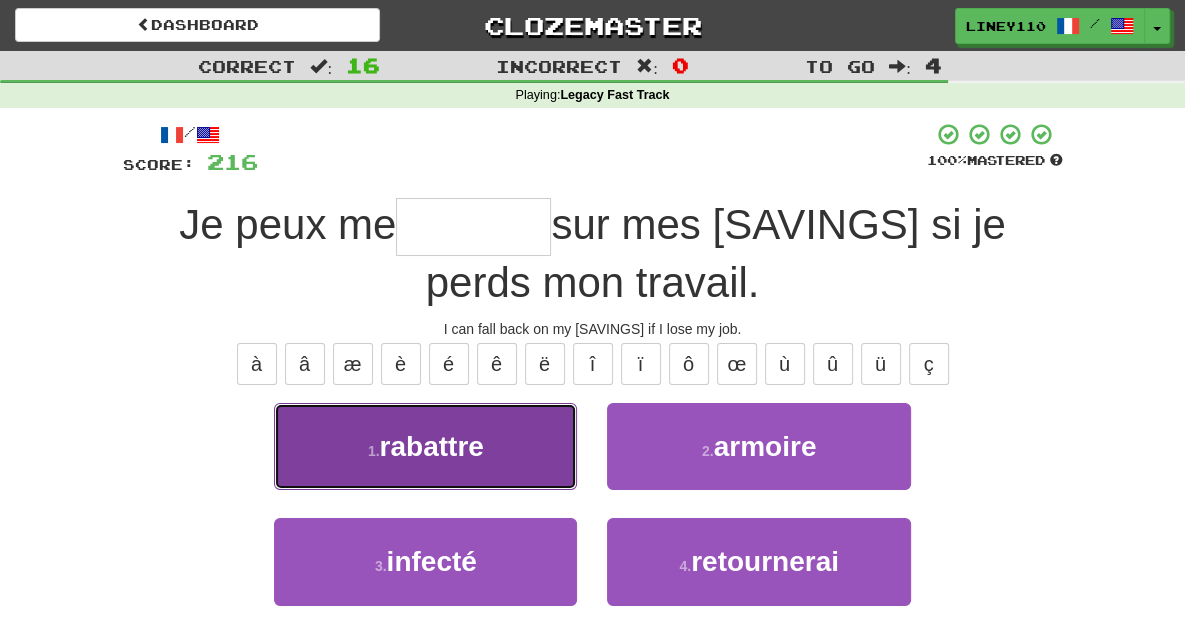 click on "1 . rabattre" at bounding box center (425, 446) 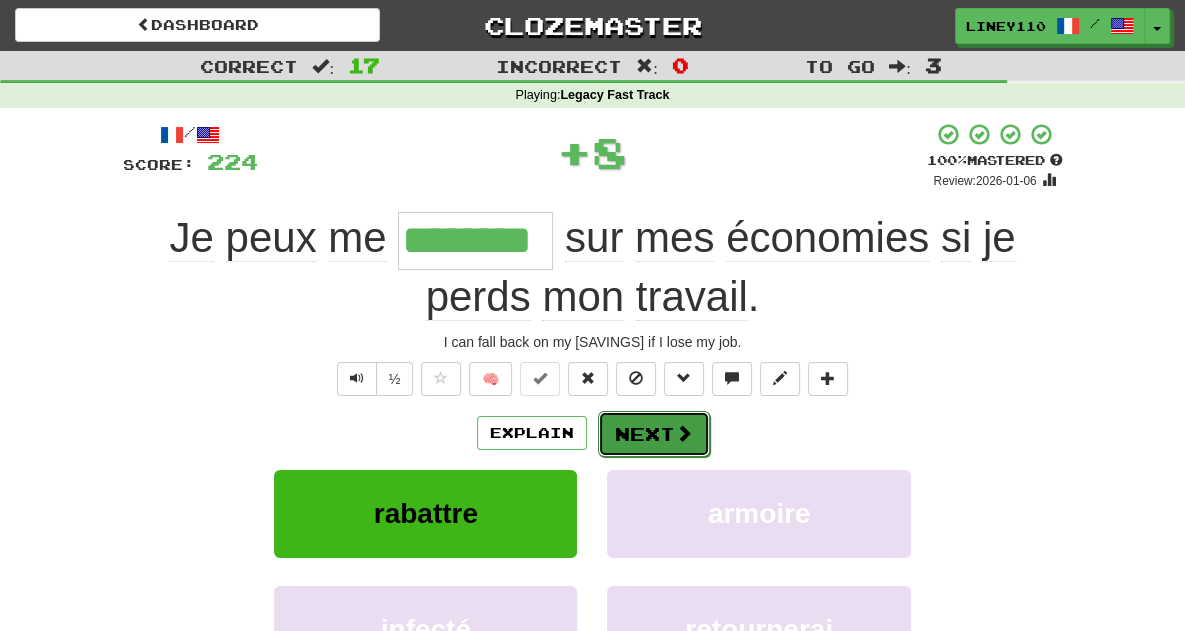 click on "Next" at bounding box center (654, 434) 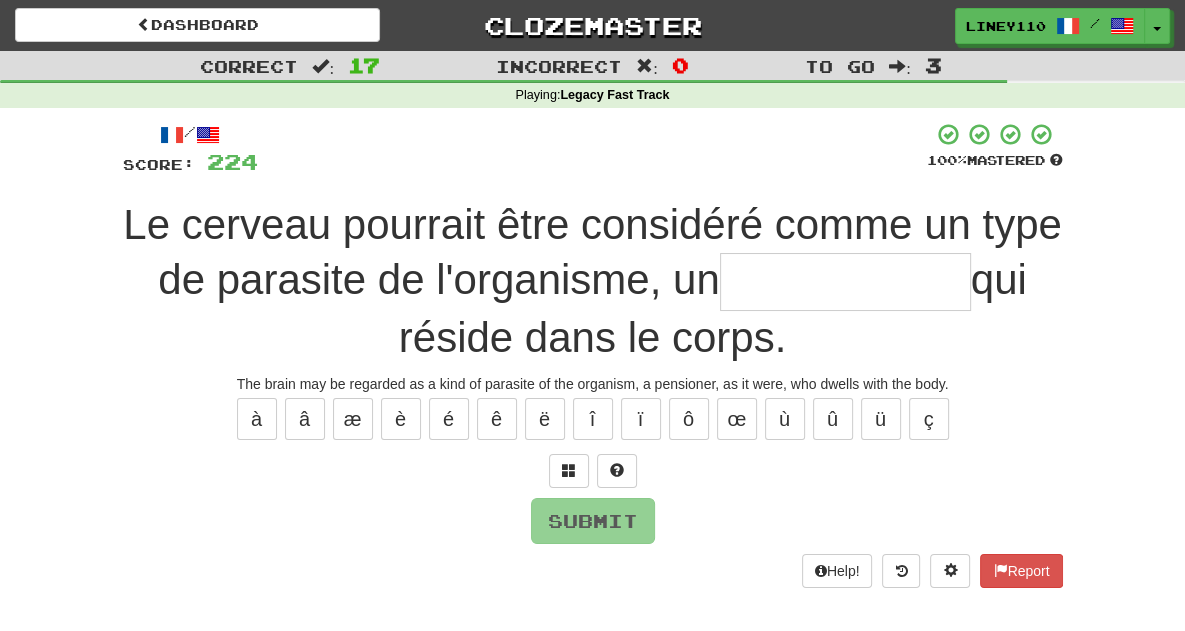click at bounding box center (845, 282) 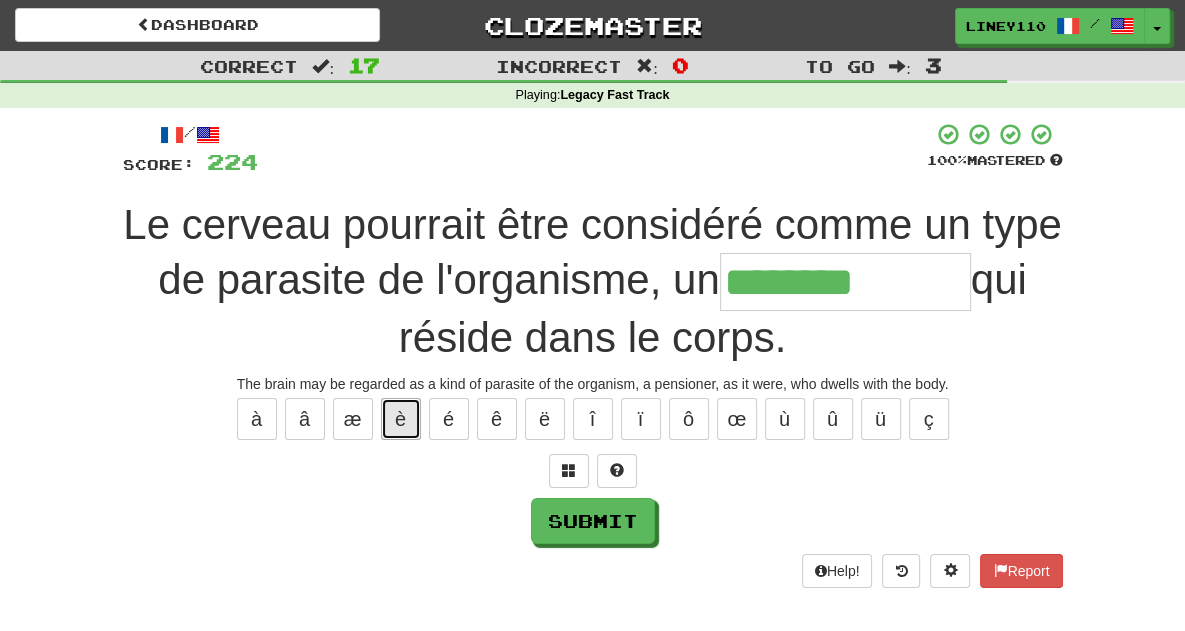 click on "è" at bounding box center [401, 419] 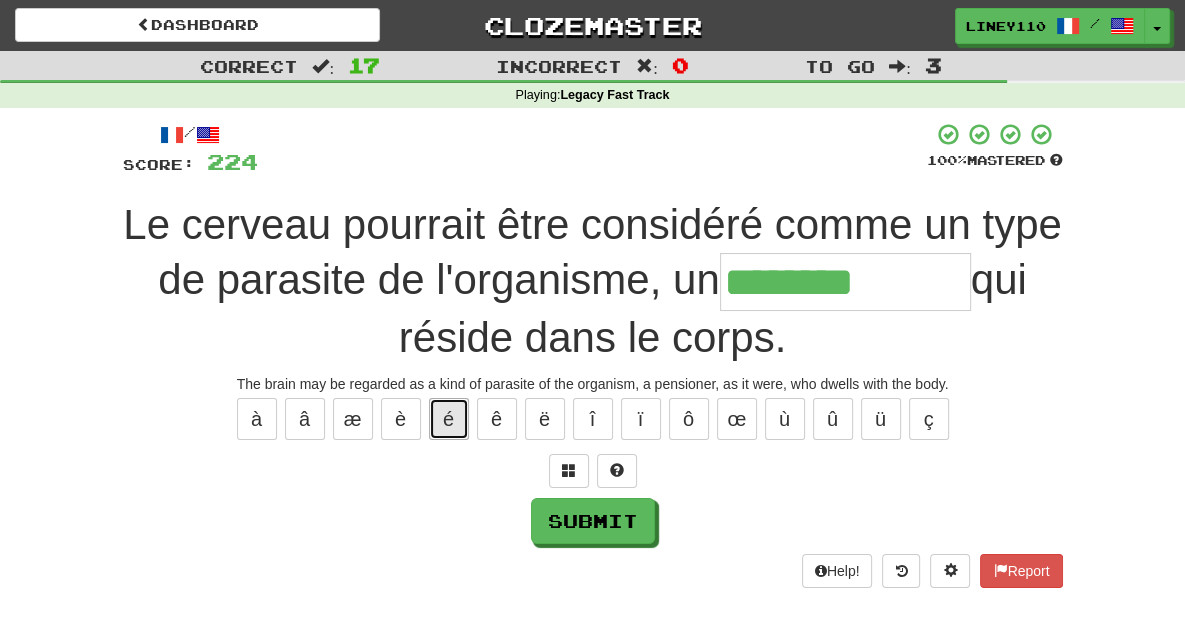 click on "é" at bounding box center (449, 419) 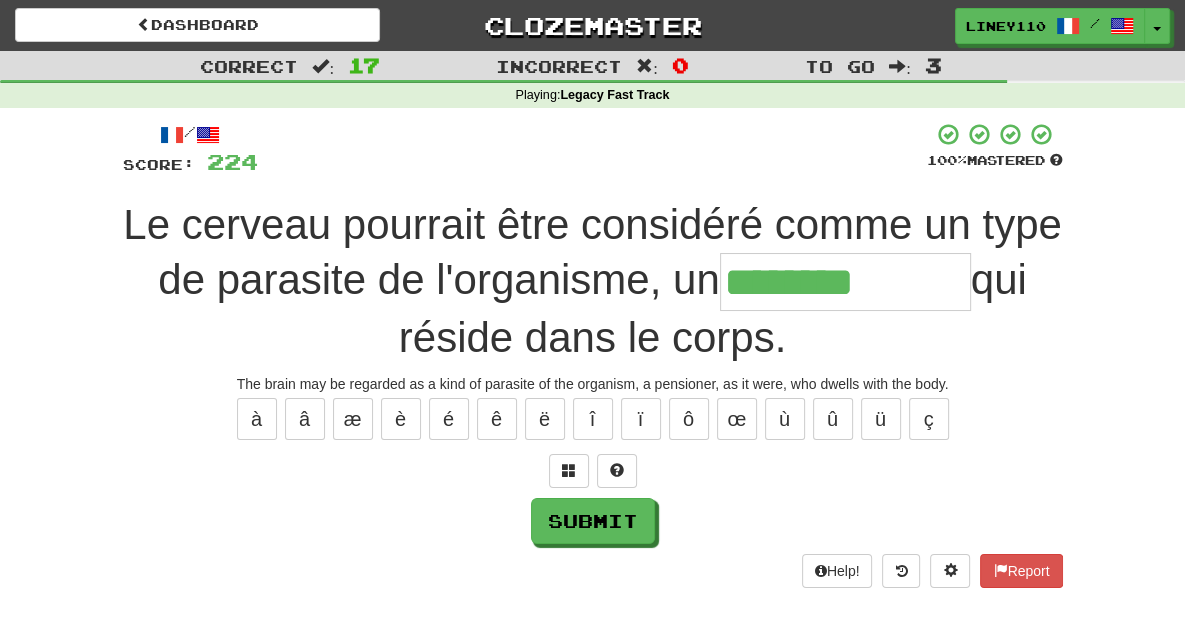 click on "********" at bounding box center (845, 282) 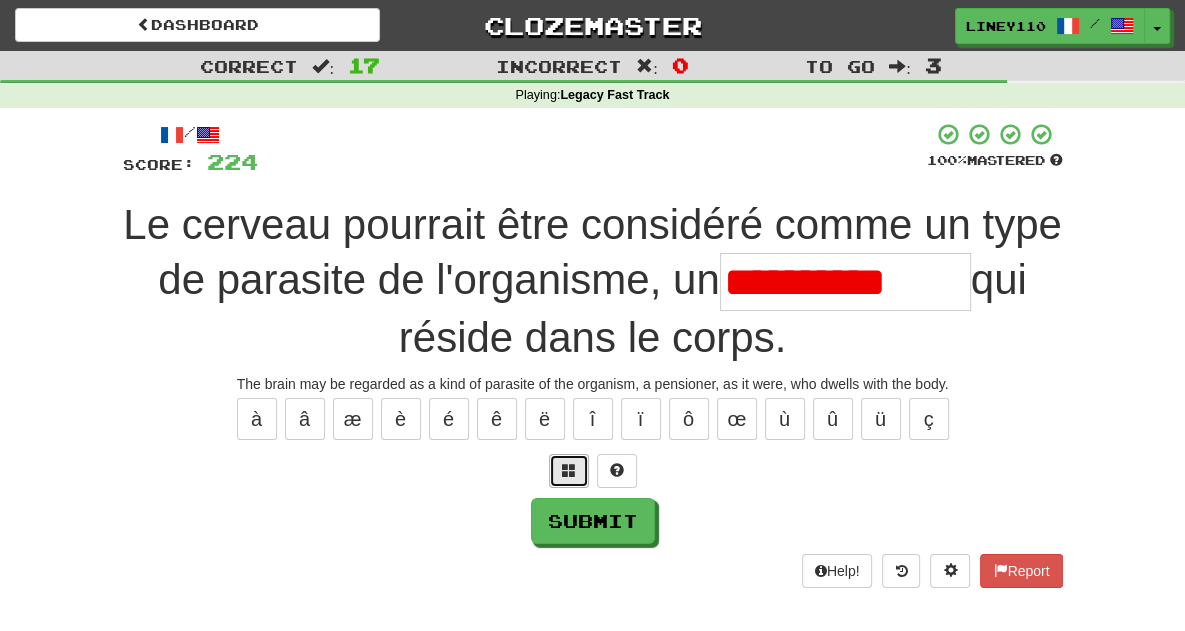 click at bounding box center (569, 470) 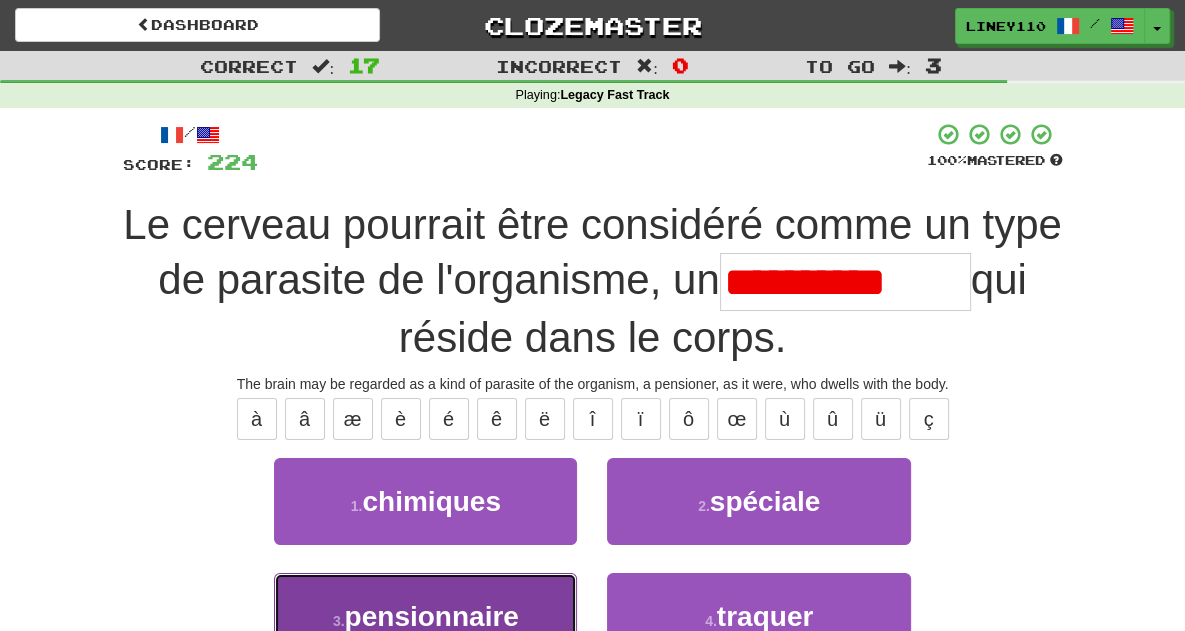 click on "3 . pensionnaire" at bounding box center [425, 616] 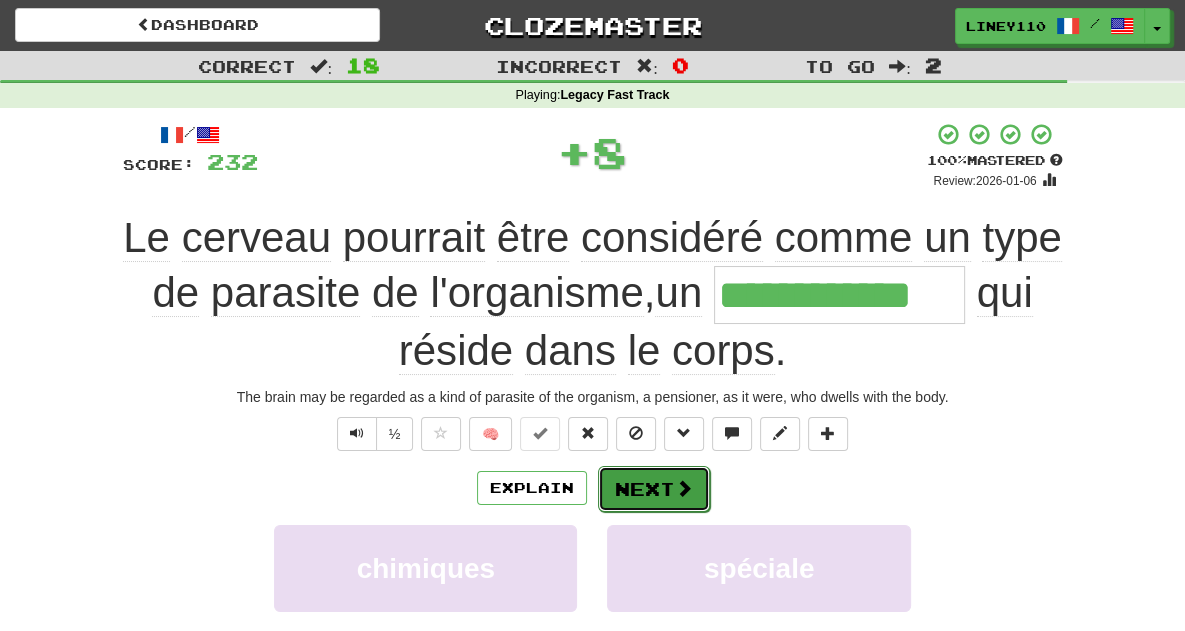 click on "Next" at bounding box center [654, 489] 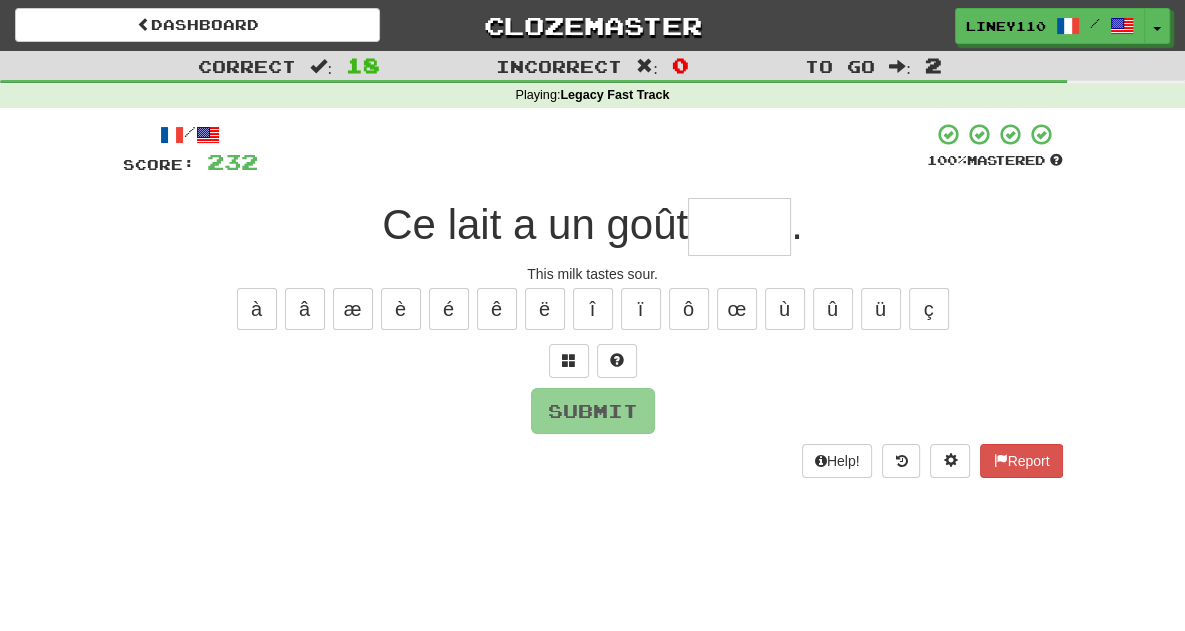 click at bounding box center (739, 227) 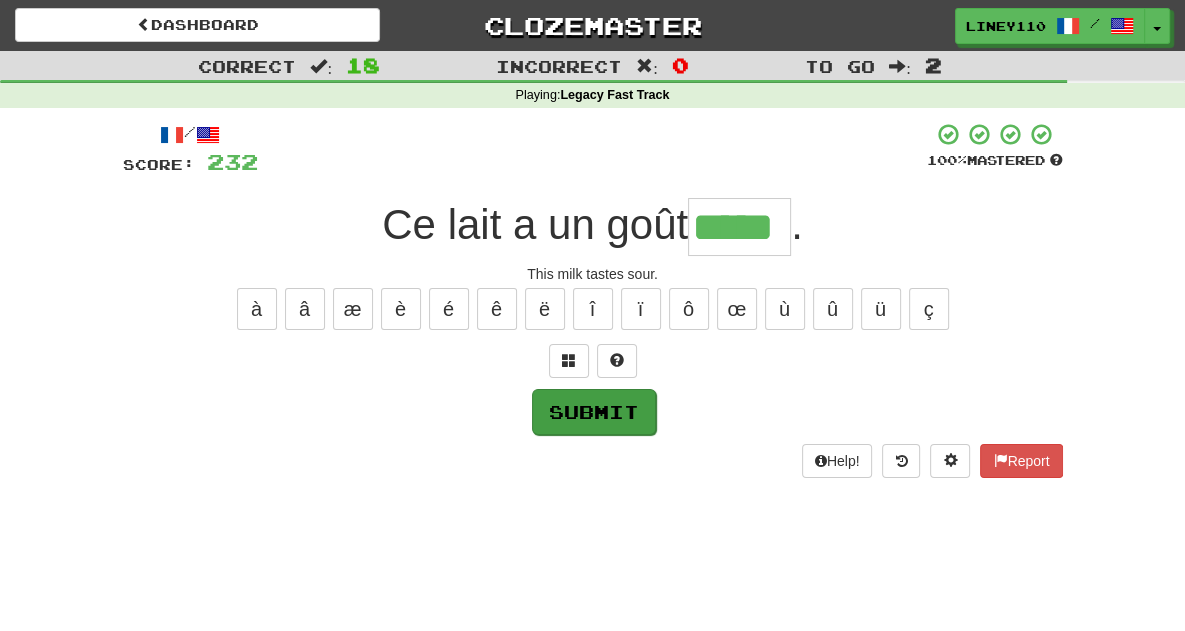 type on "*****" 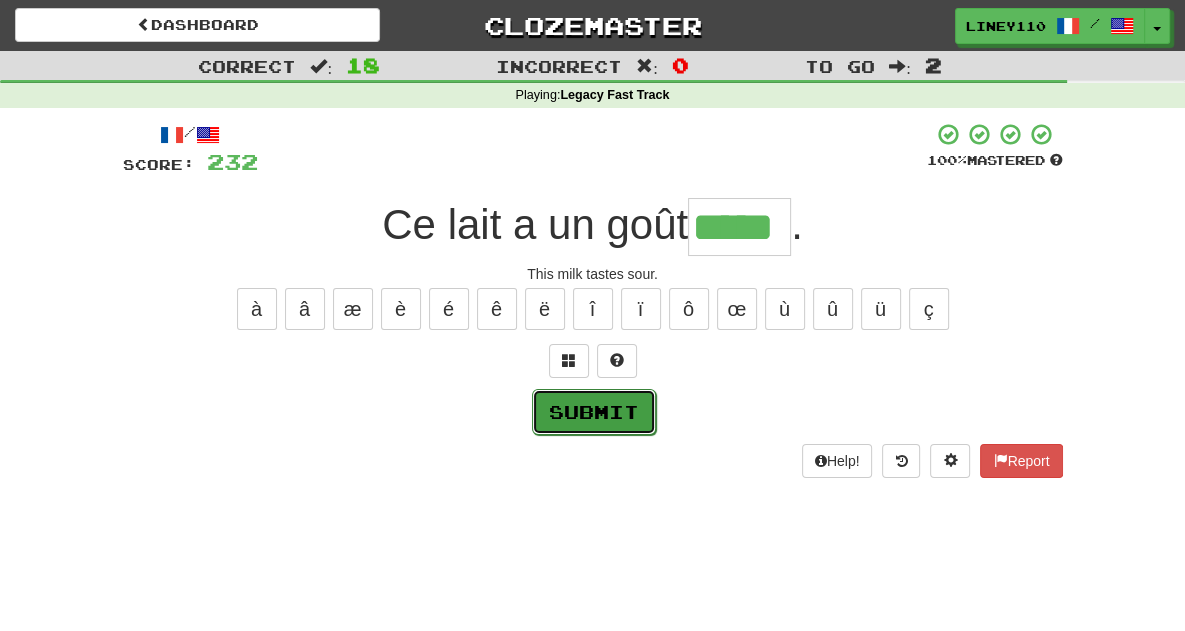 click on "Submit" at bounding box center [594, 412] 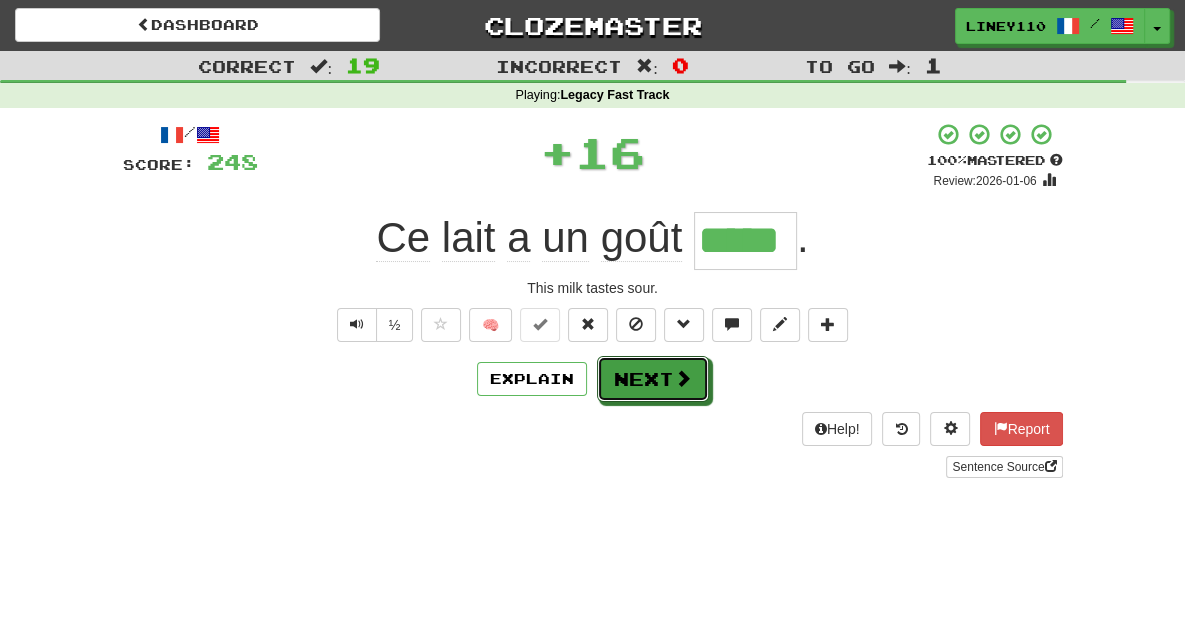 click on "Next" at bounding box center (653, 379) 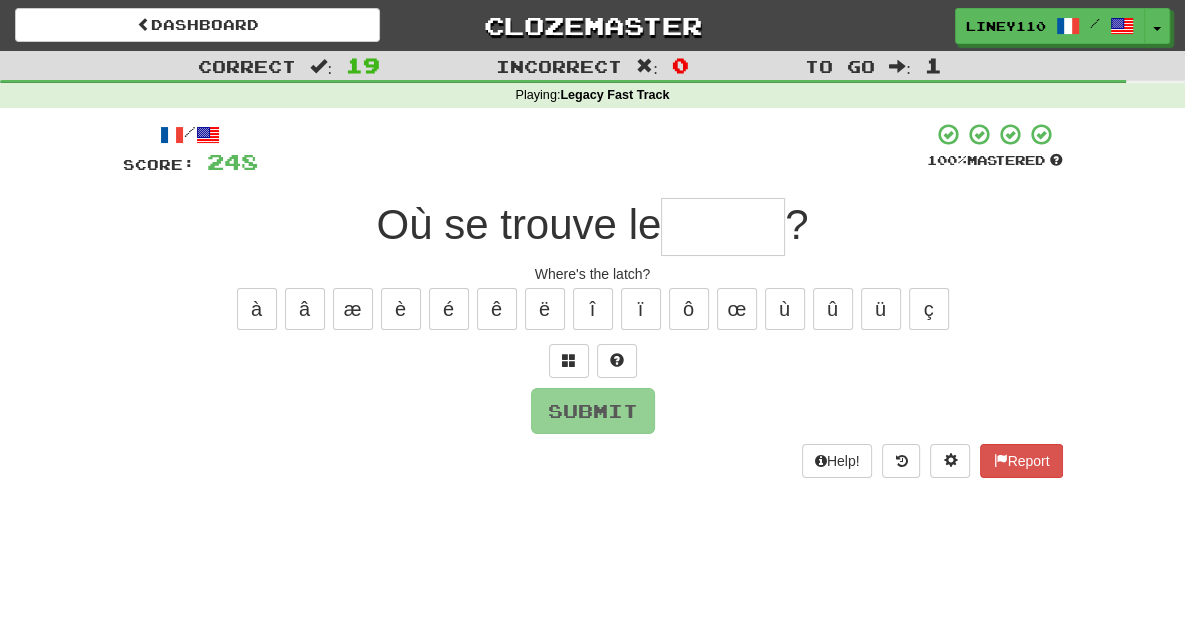 click at bounding box center [723, 227] 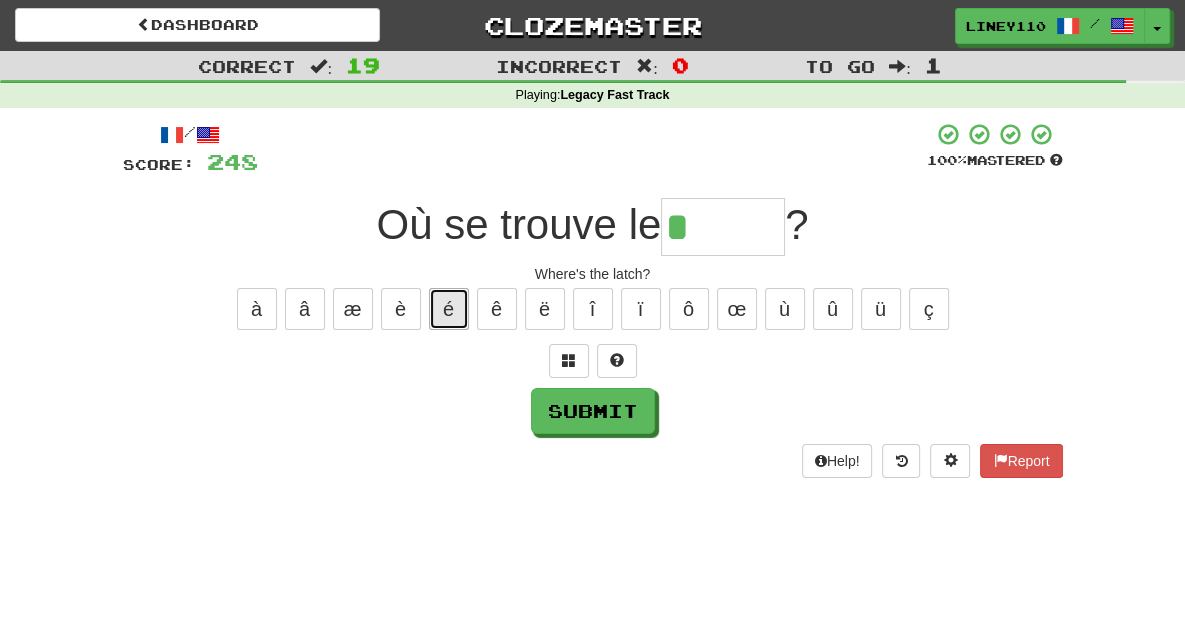 click on "é" at bounding box center [449, 309] 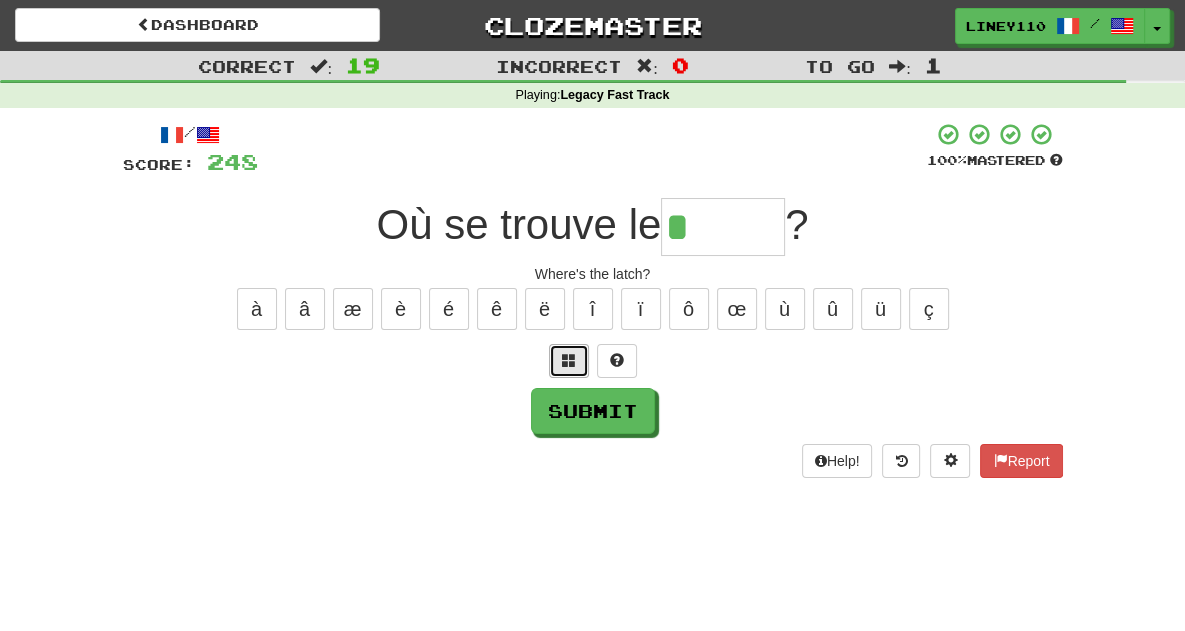 click at bounding box center [569, 360] 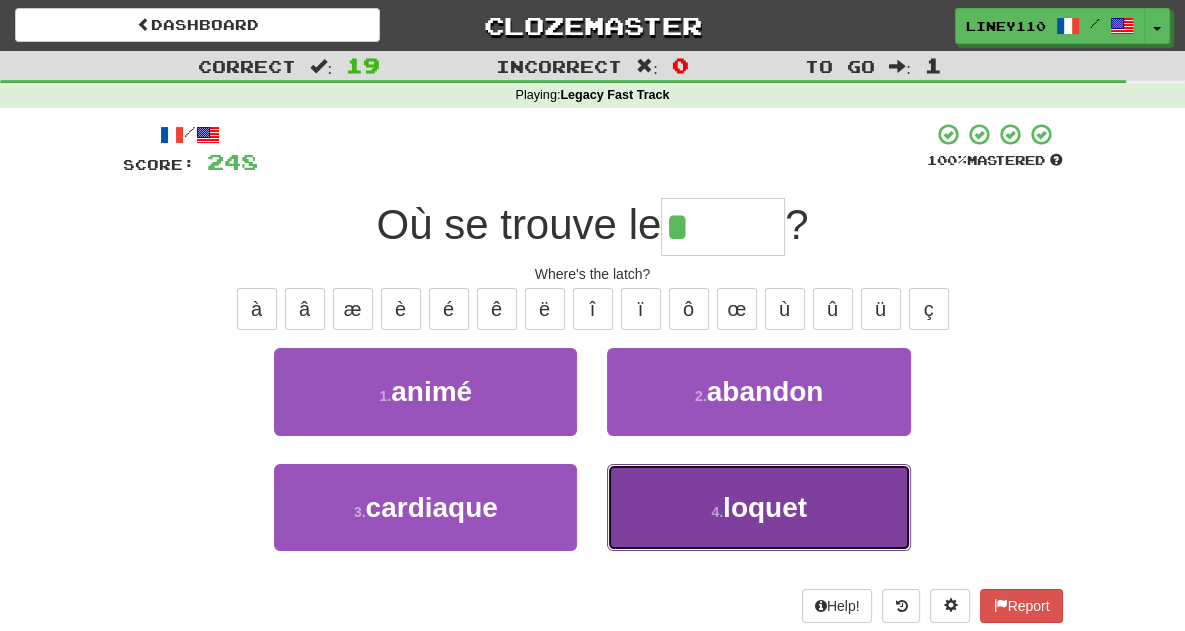 click on "4 . loquet" at bounding box center [758, 507] 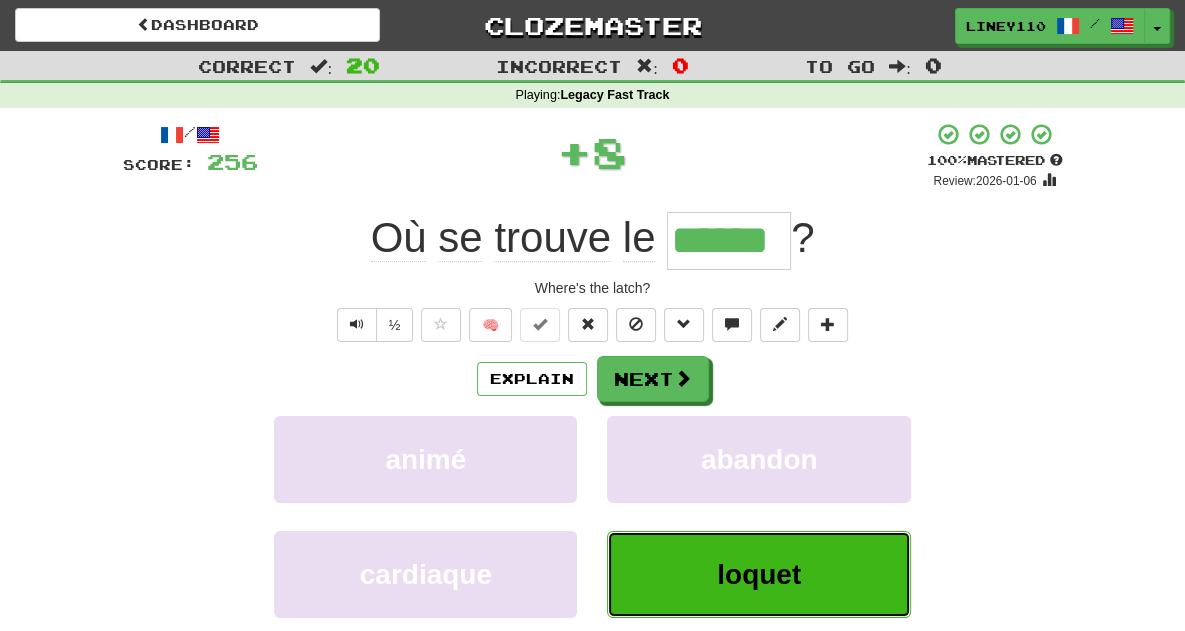 click on "loquet" at bounding box center [759, 574] 